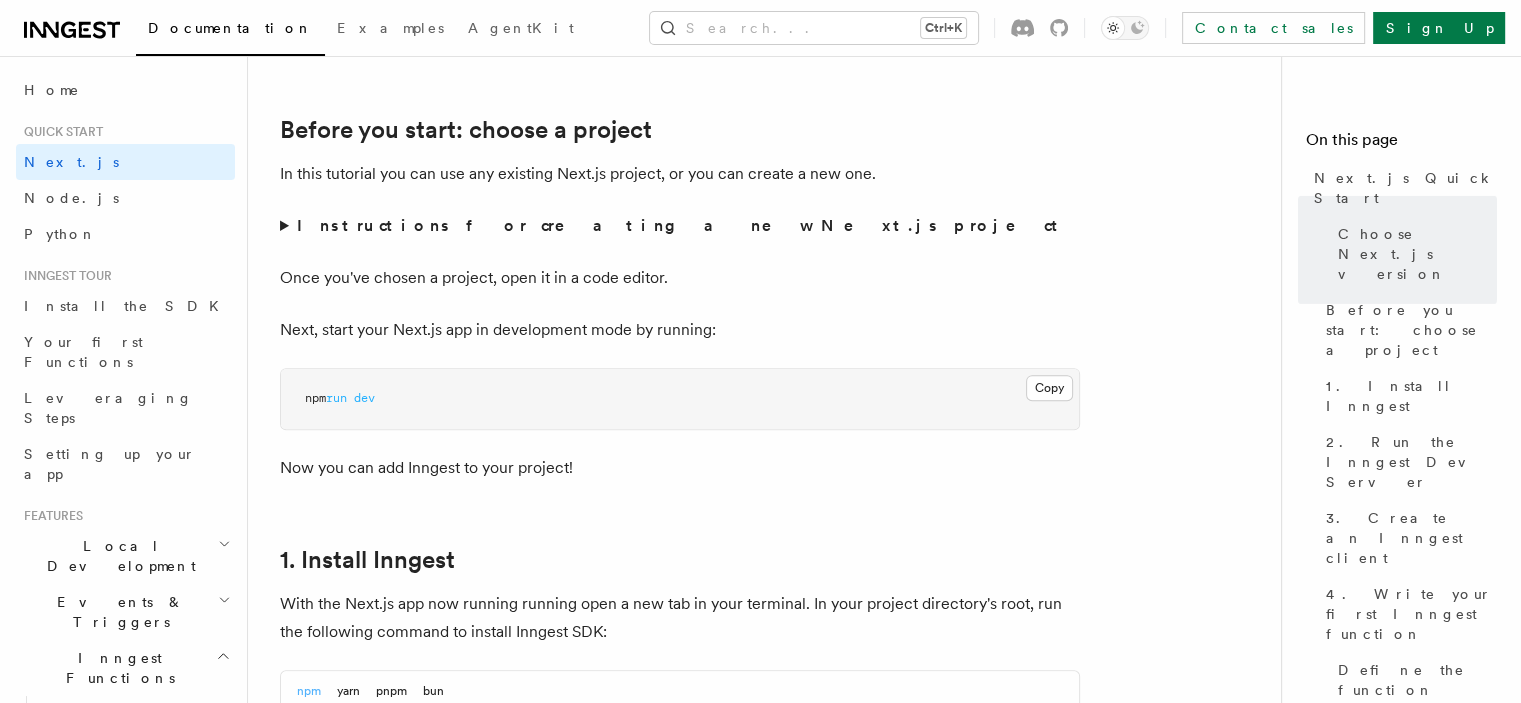 scroll, scrollTop: 650, scrollLeft: 0, axis: vertical 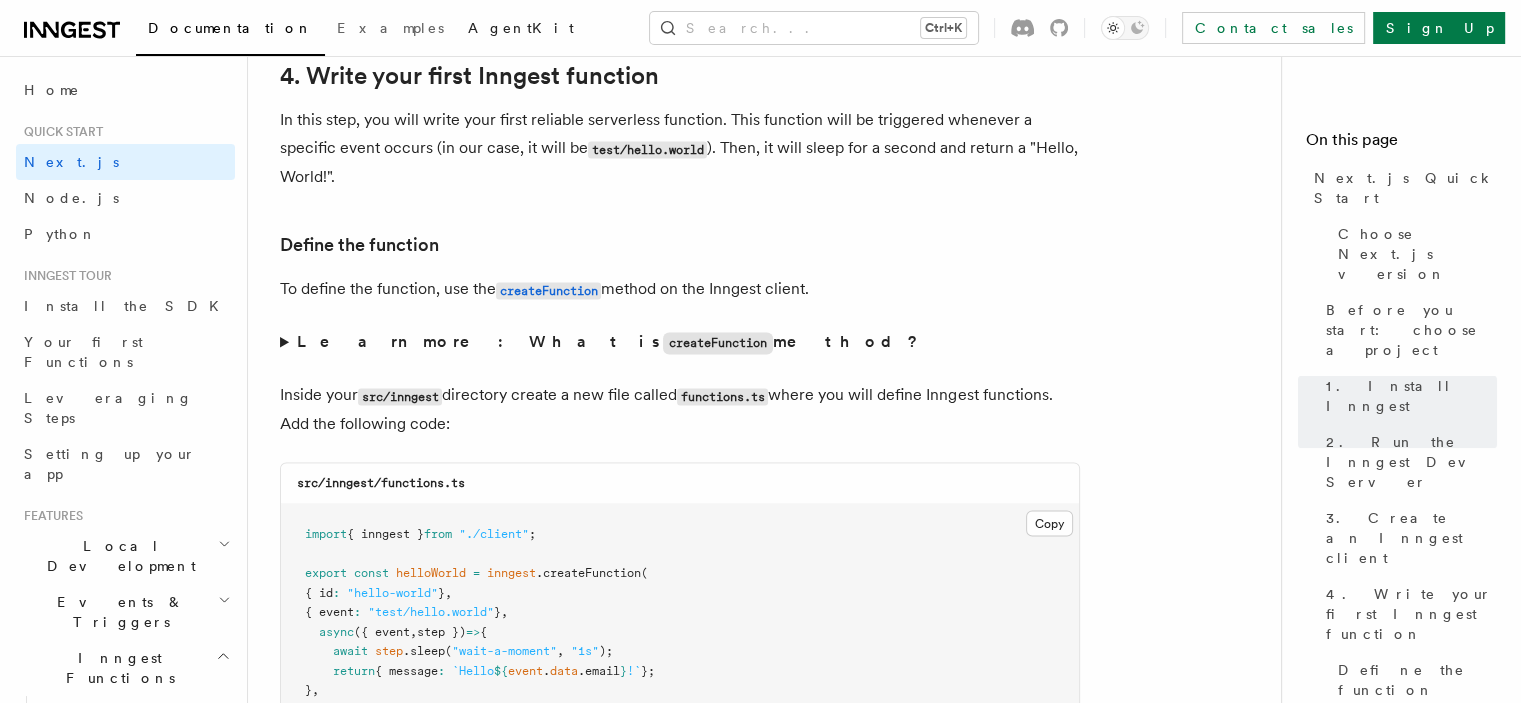 click on "AgentKit" at bounding box center [521, 28] 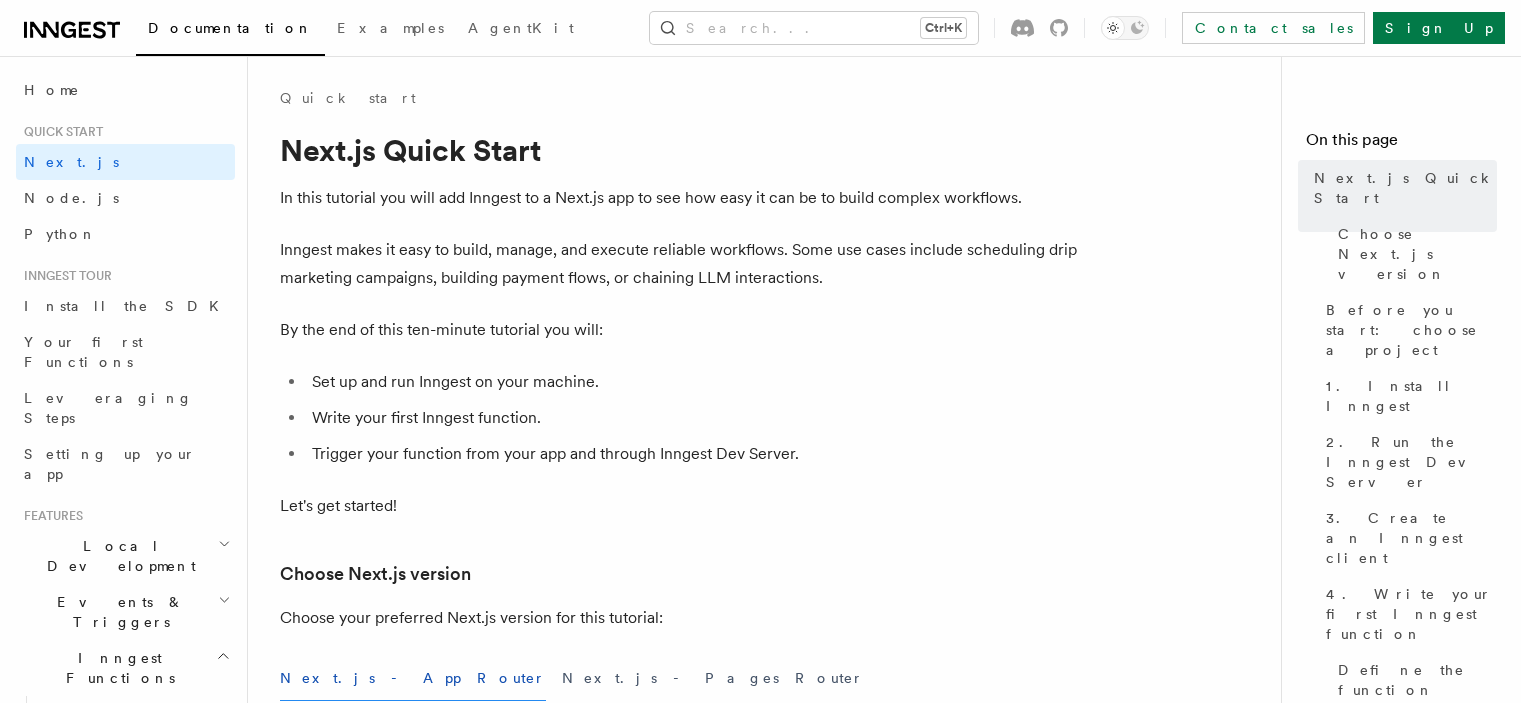 scroll, scrollTop: 530, scrollLeft: 0, axis: vertical 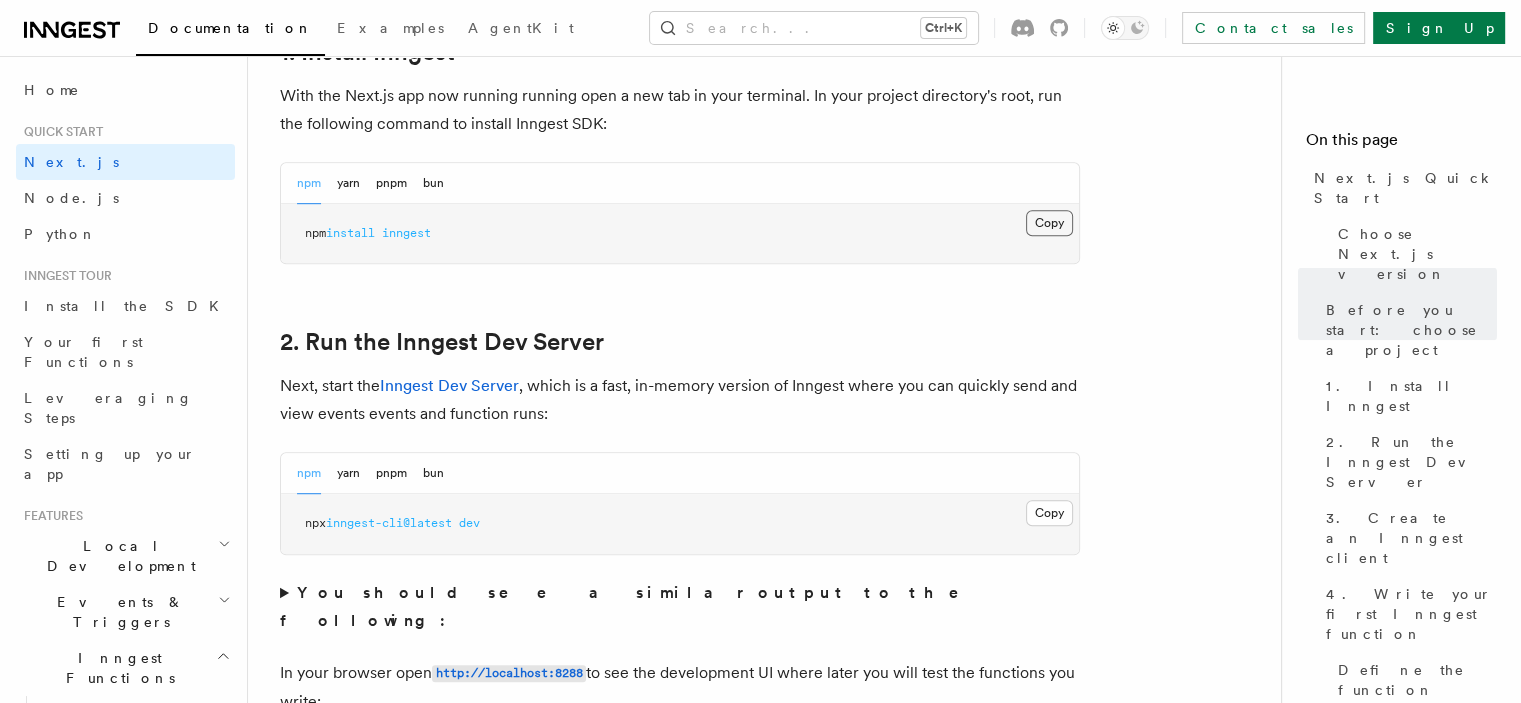 click on "Copy Copied" at bounding box center [1049, 223] 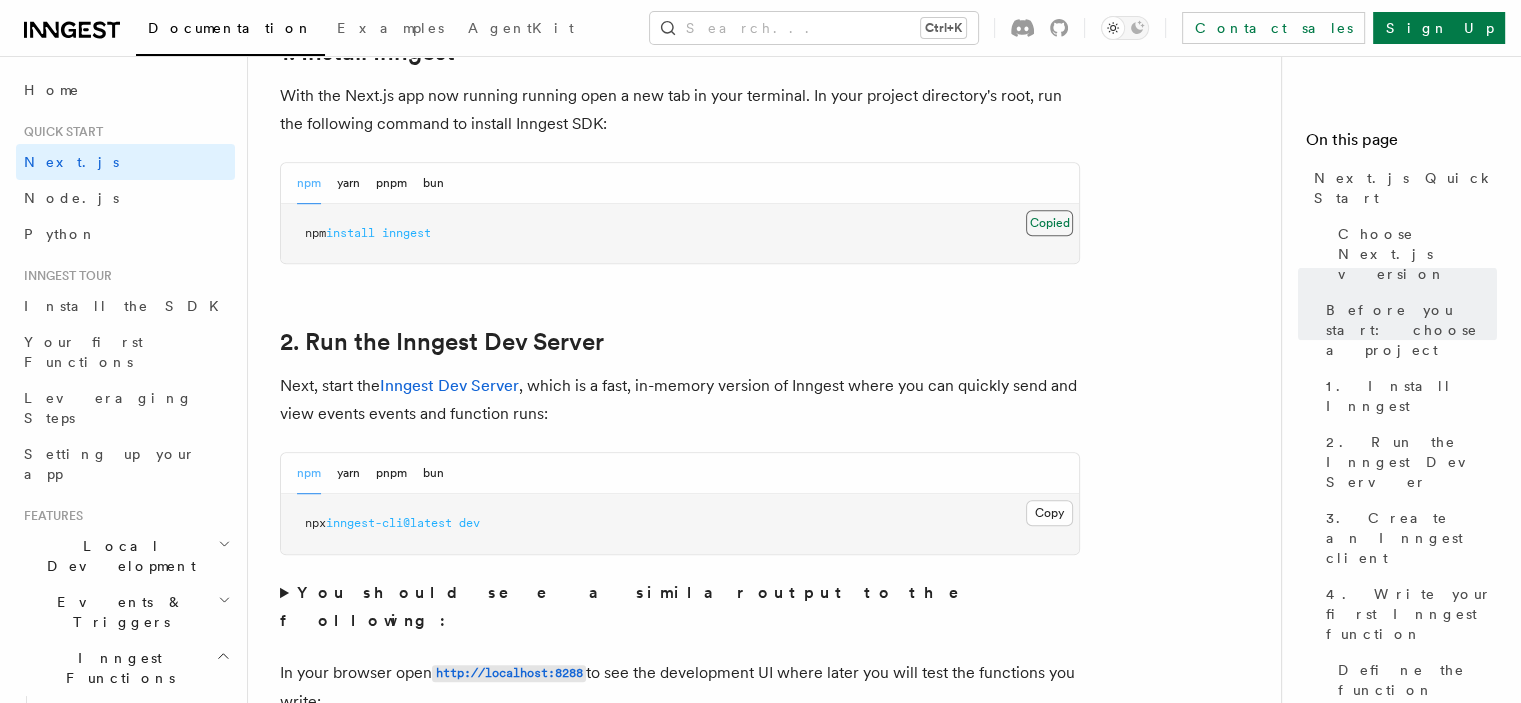type 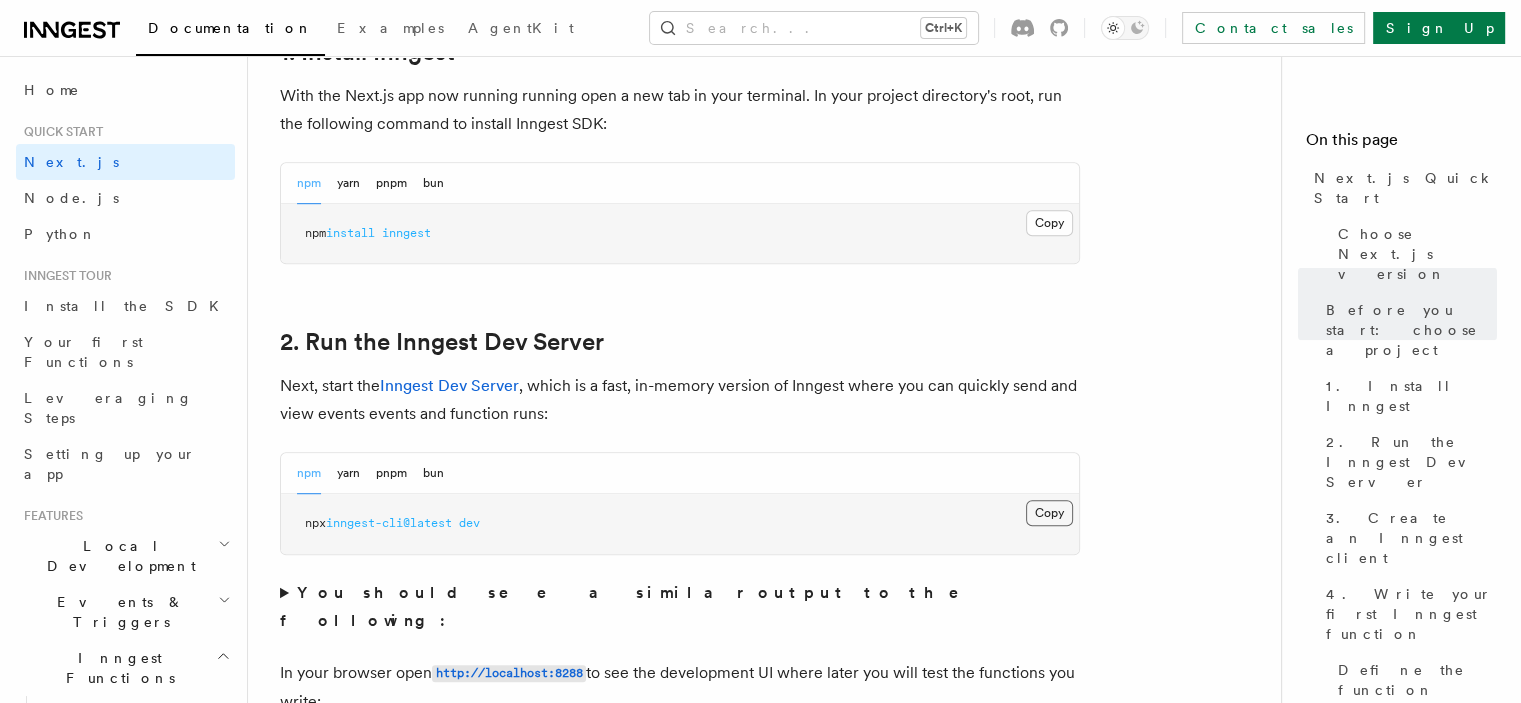 click on "Copy Copied" at bounding box center (1049, 513) 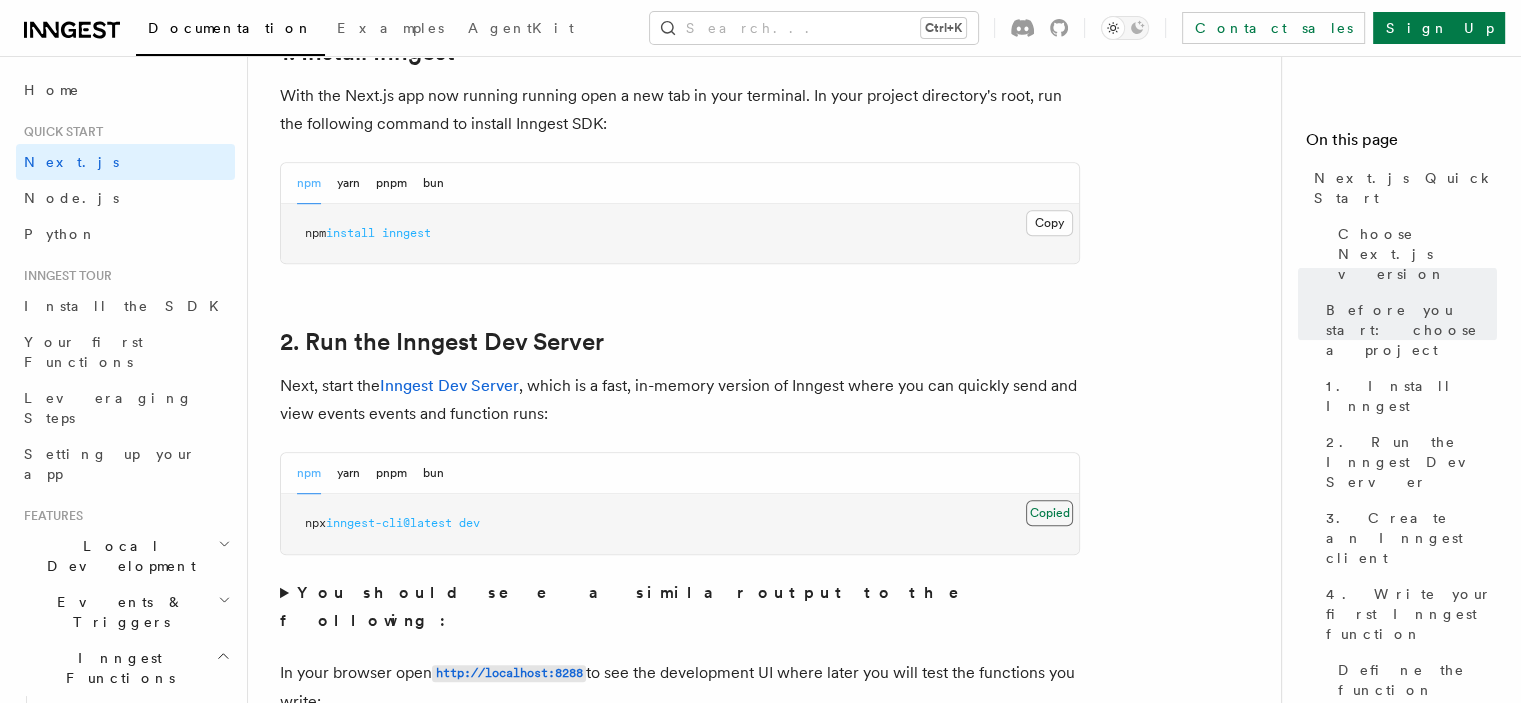 type 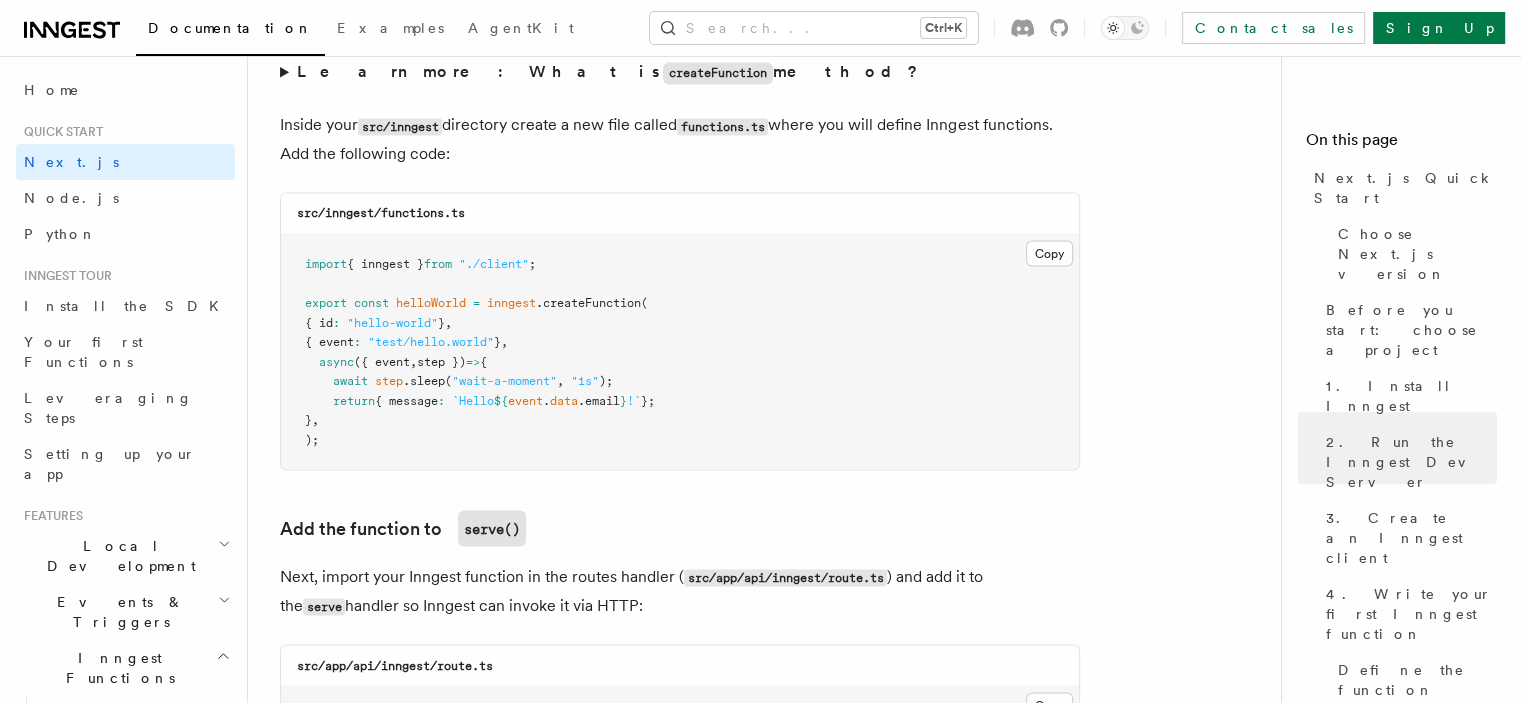 scroll, scrollTop: 3543, scrollLeft: 0, axis: vertical 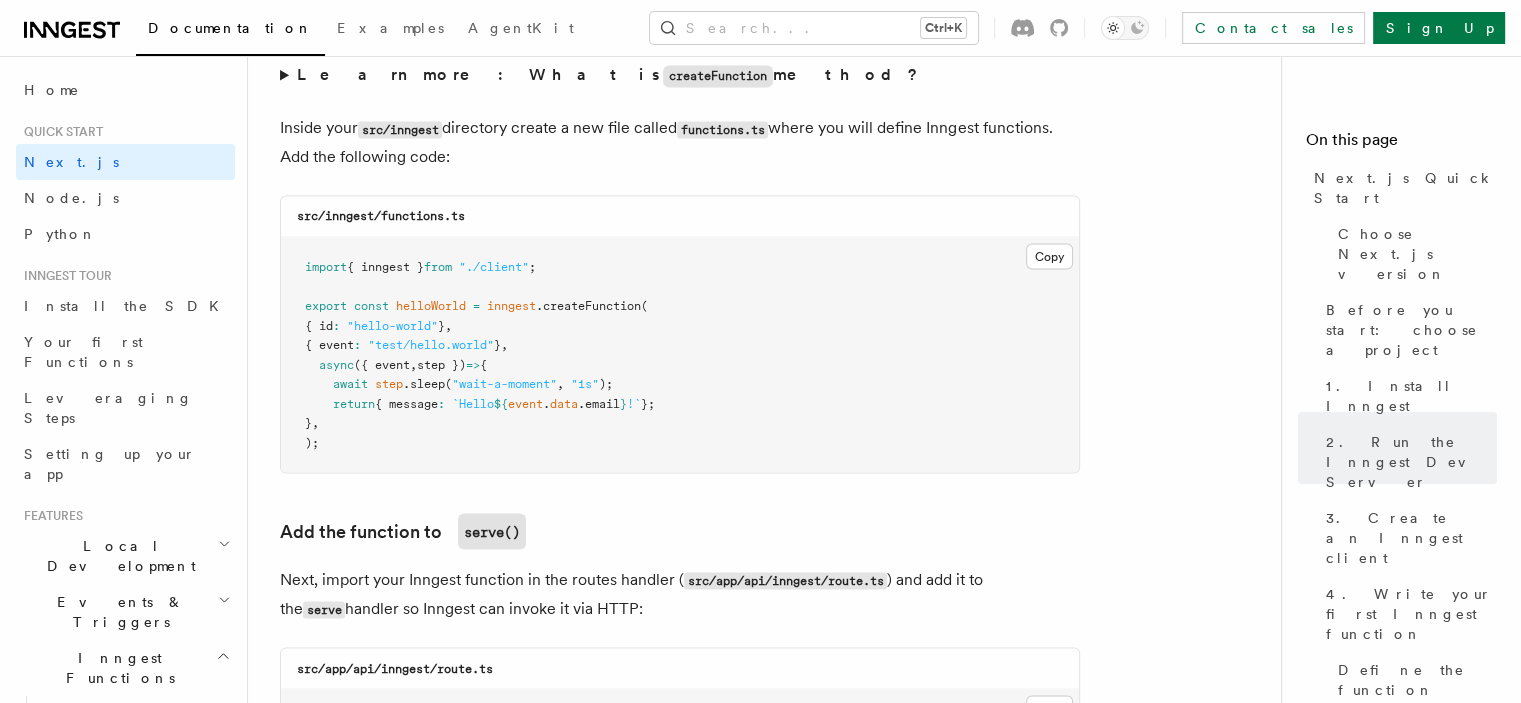 click on "import  { inngest }  from   "./client" ;
export   const   helloWorld   =   inngest .createFunction (
{ id :   "hello-world"  } ,
{ event :   "test/hello.world"  } ,
async  ({ event ,  step })  =>  {
await   step .sleep ( "wait-a-moment" ,   "1s" );
return  { message :   `Hello  ${ event . data .email } !`  };
} ,
);" at bounding box center (680, 354) 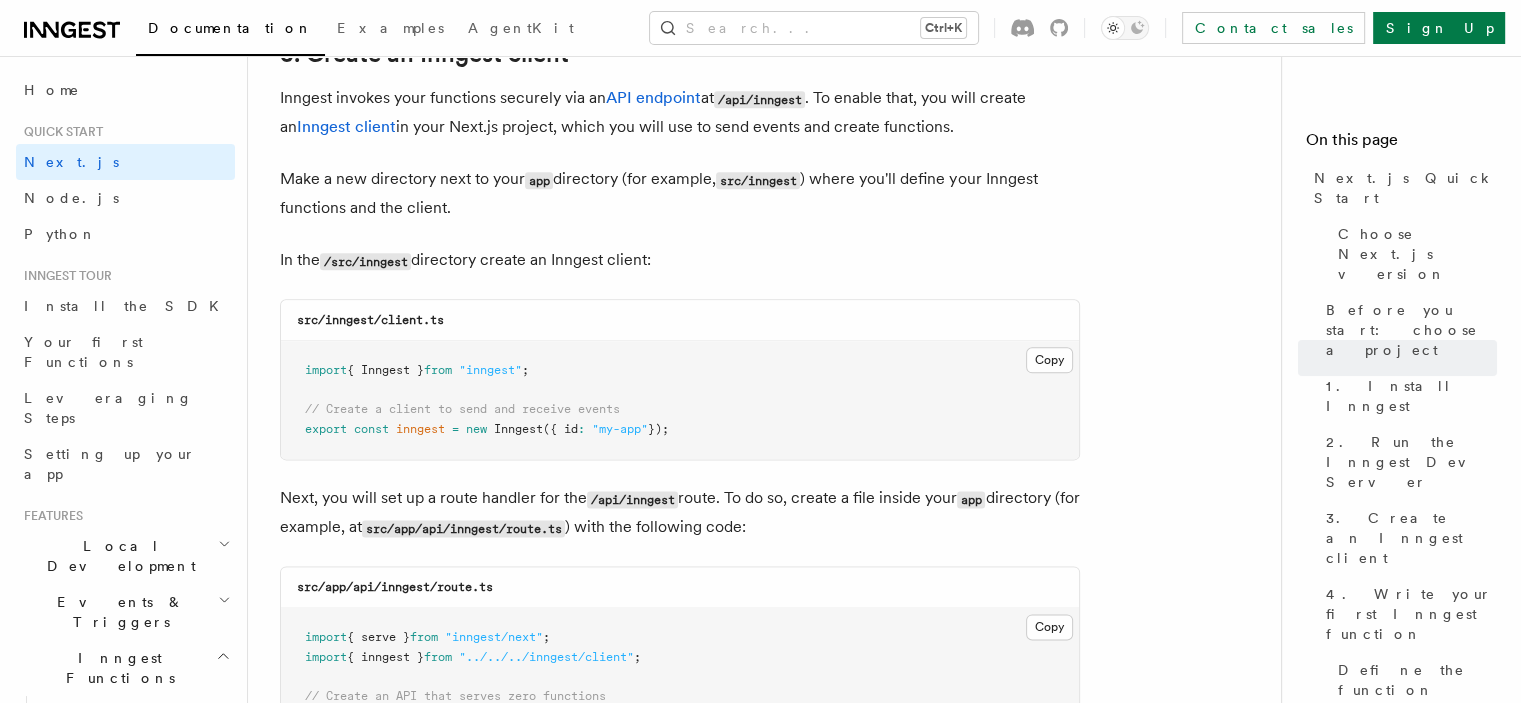 scroll, scrollTop: 2443, scrollLeft: 0, axis: vertical 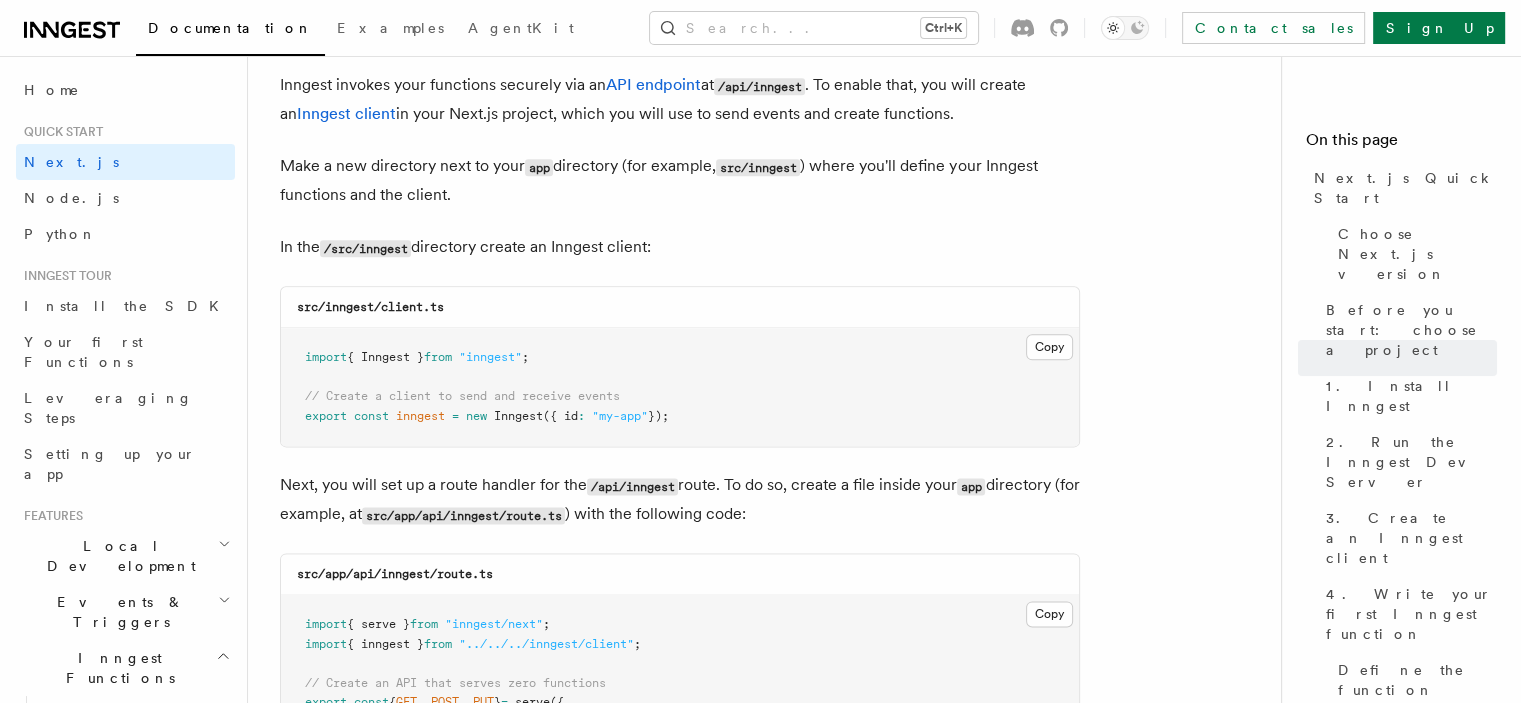 click on "src/inngest/client.ts" at bounding box center (370, 307) 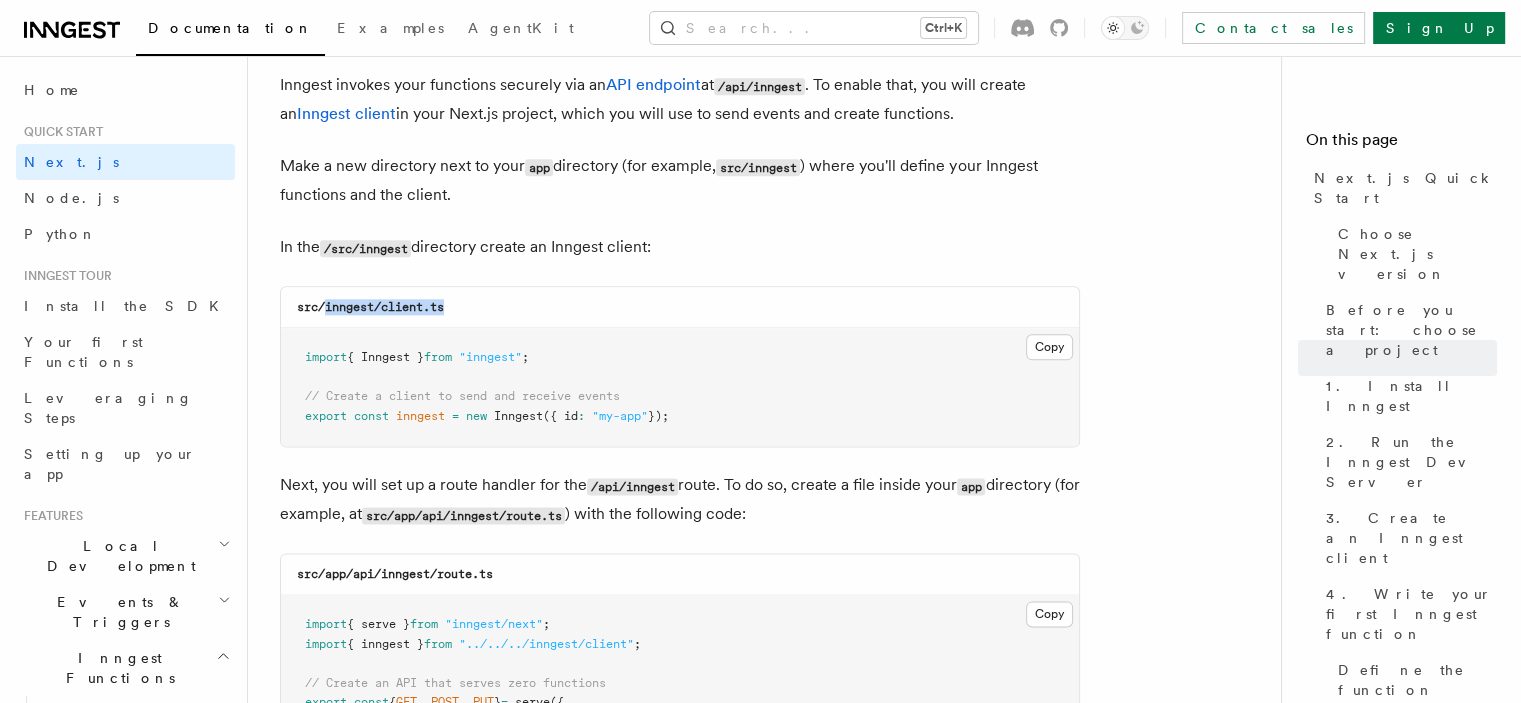 drag, startPoint x: 325, startPoint y: 279, endPoint x: 600, endPoint y: 274, distance: 275.04544 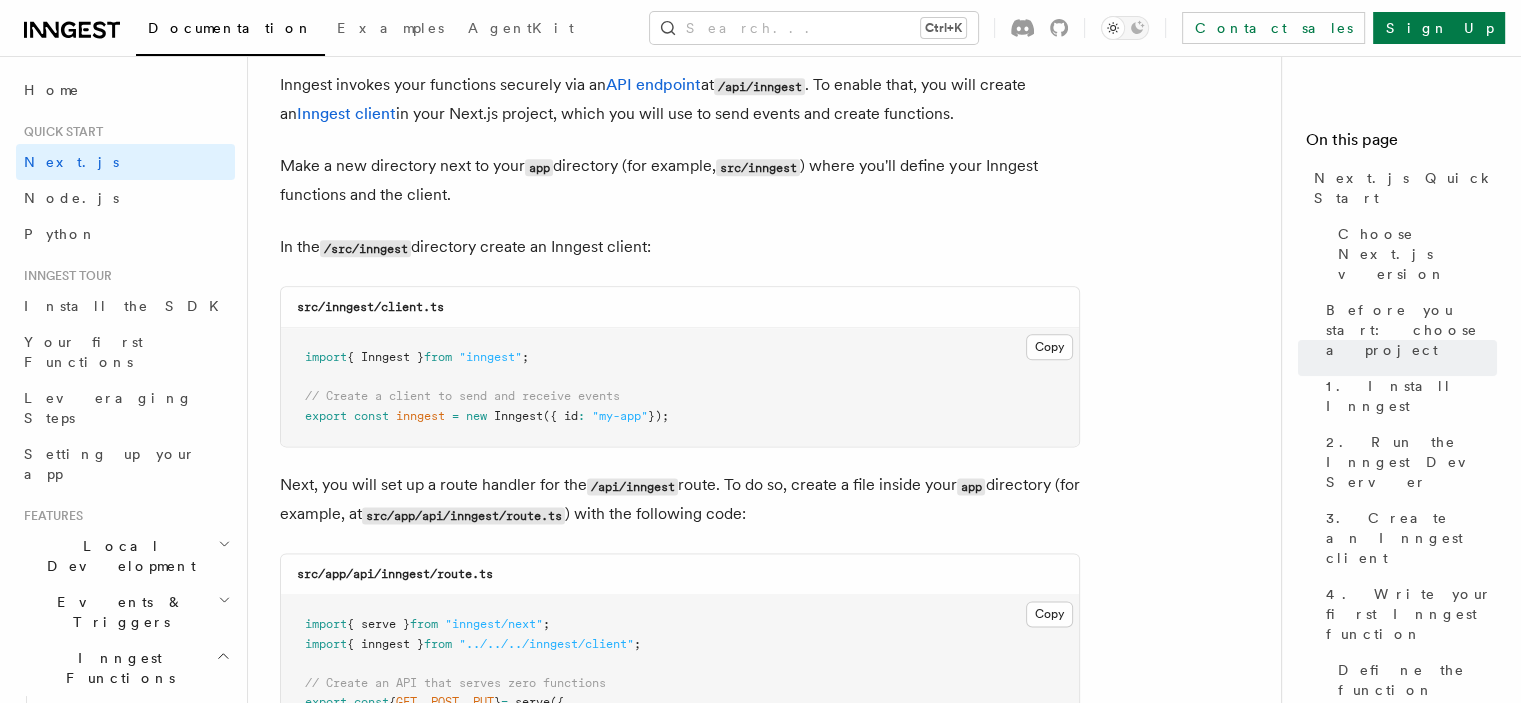 click on "import  { Inngest }  from   "inngest" ;
// Create a client to send and receive events
export   const   inngest   =   new   Inngest ({ id :   "my-app"  });" at bounding box center (680, 387) 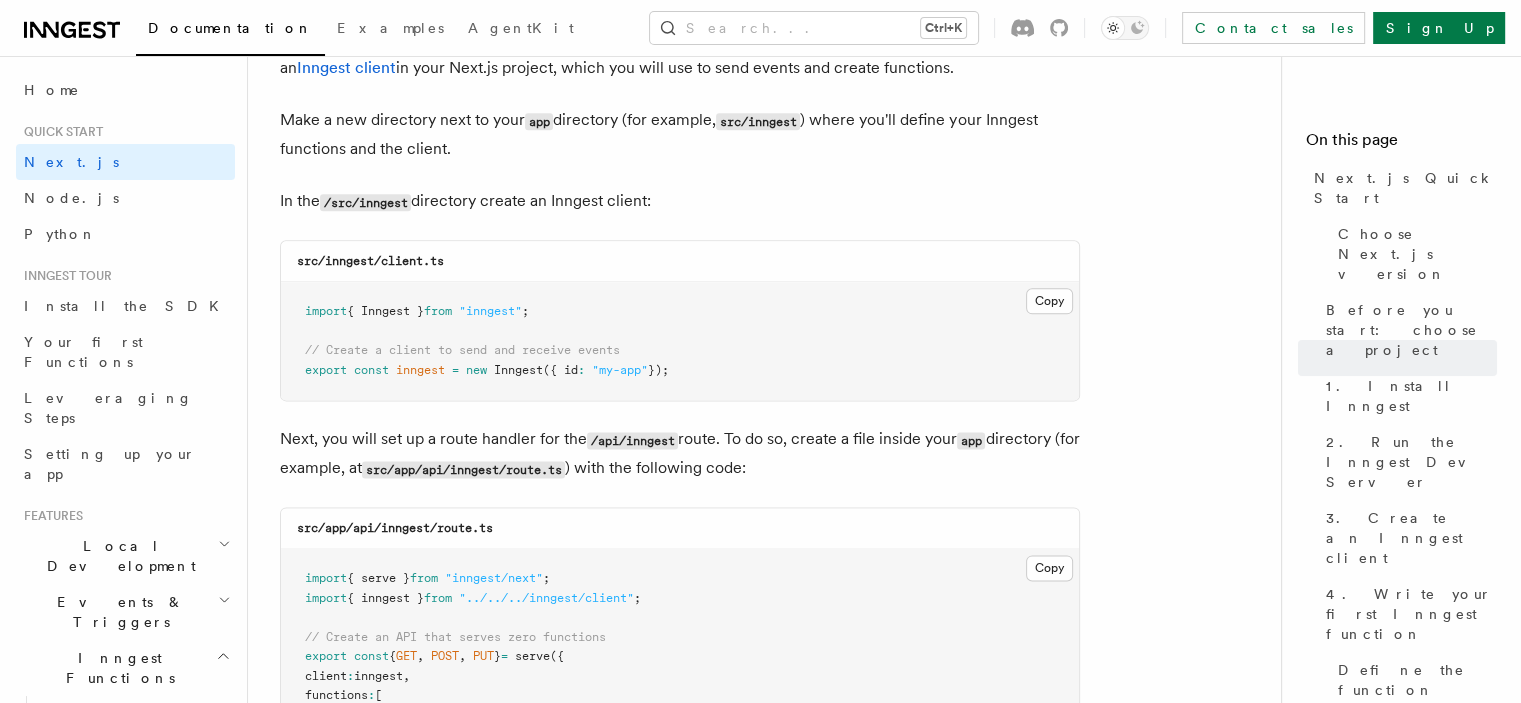 scroll, scrollTop: 2490, scrollLeft: 0, axis: vertical 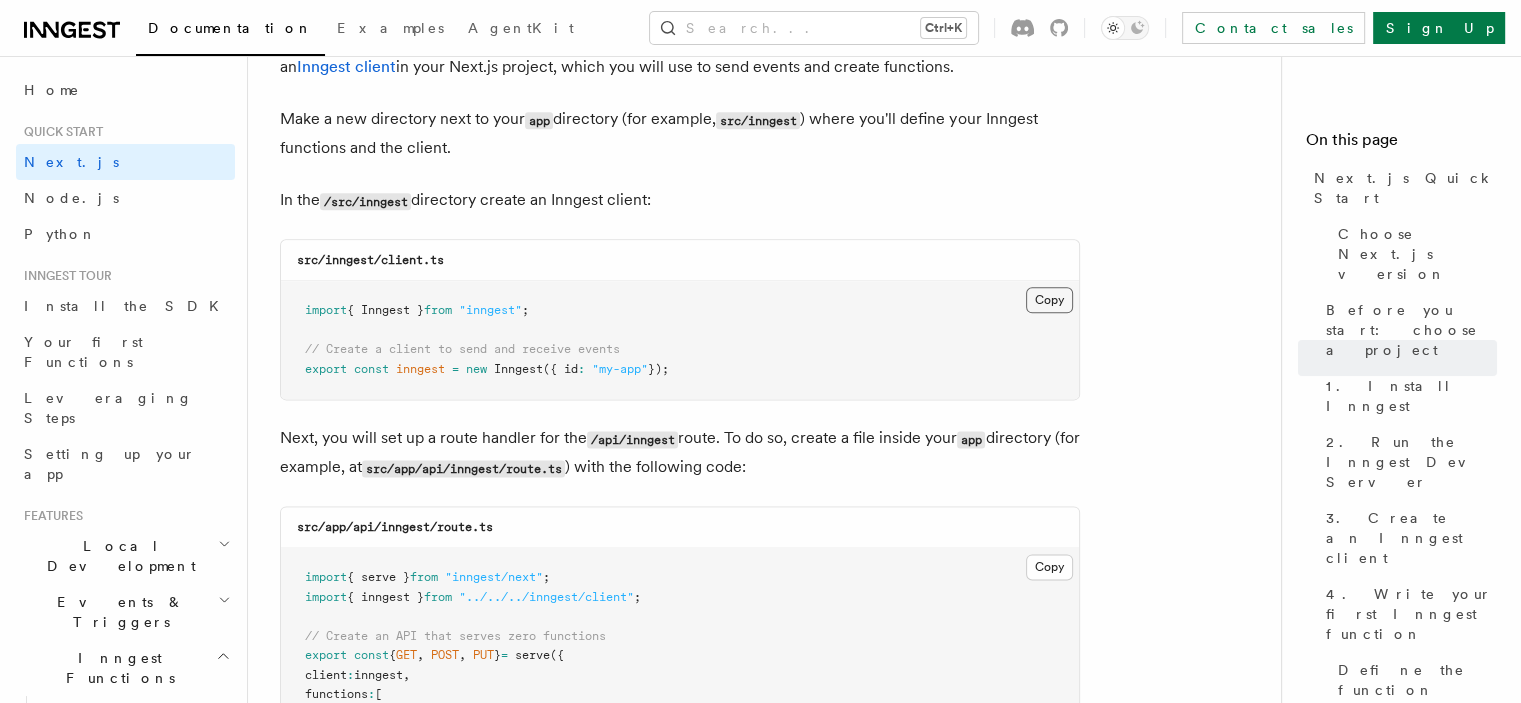 click on "Copy Copied" at bounding box center [1049, 300] 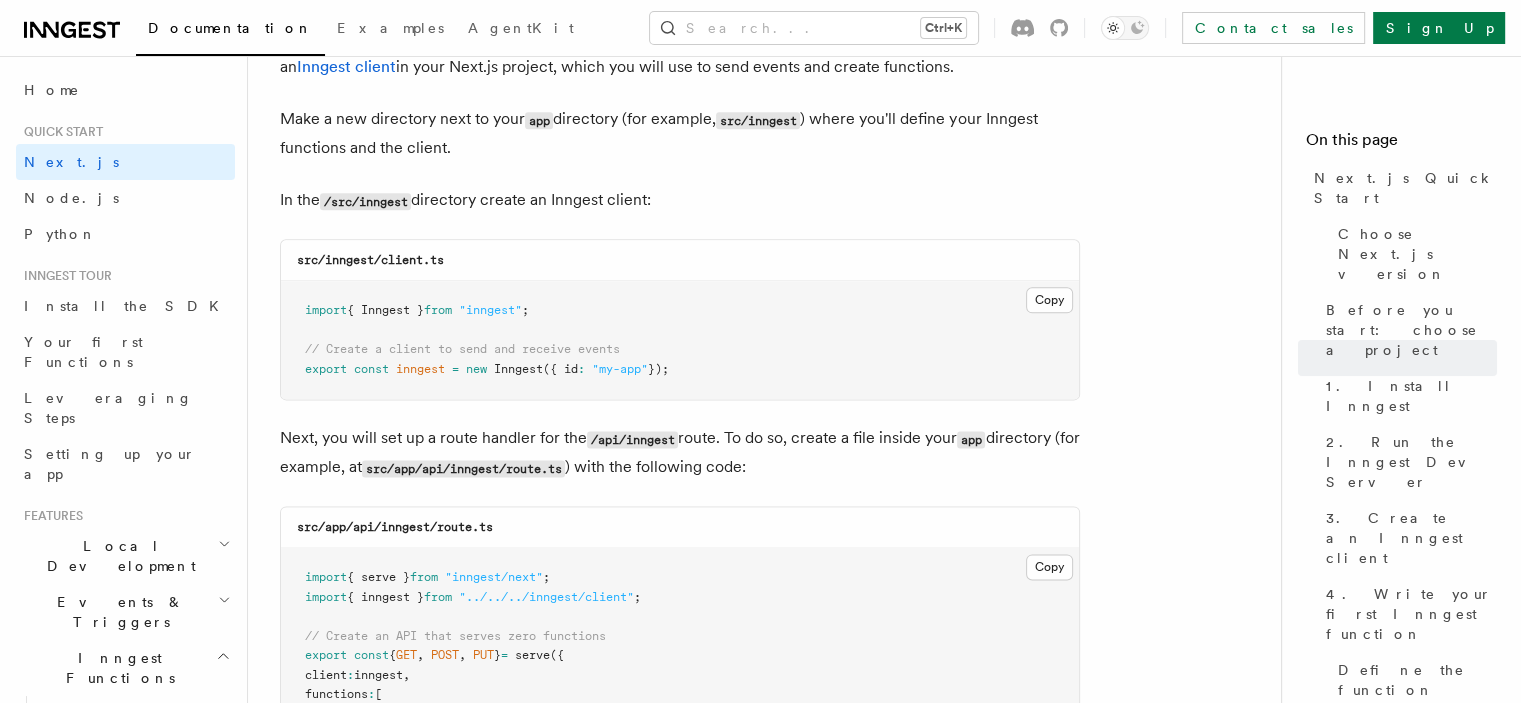 click on "import  { Inngest }  from   "inngest" ;
// Create a client to send and receive events
export   const   inngest   =   new   Inngest ({ id :   "my-app"  });" at bounding box center (680, 340) 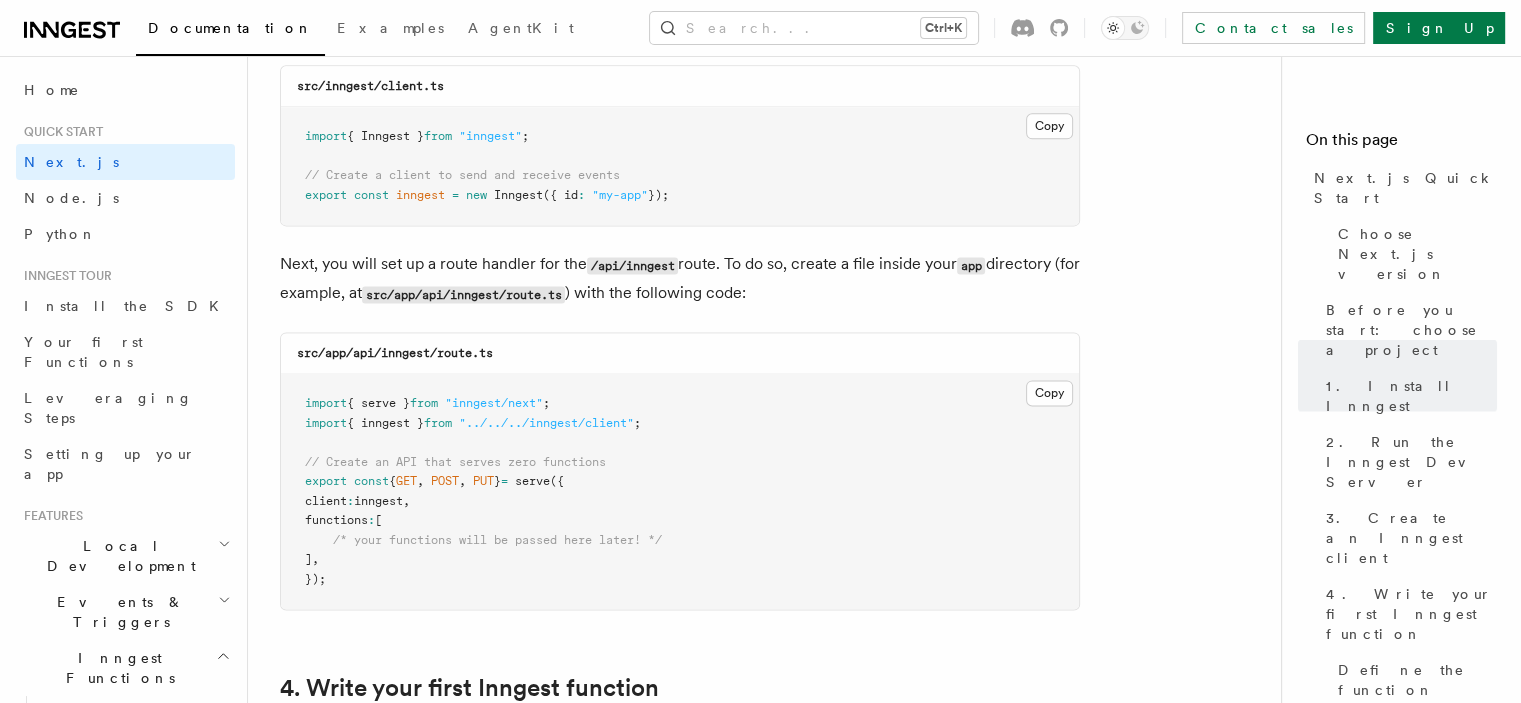 scroll, scrollTop: 2666, scrollLeft: 0, axis: vertical 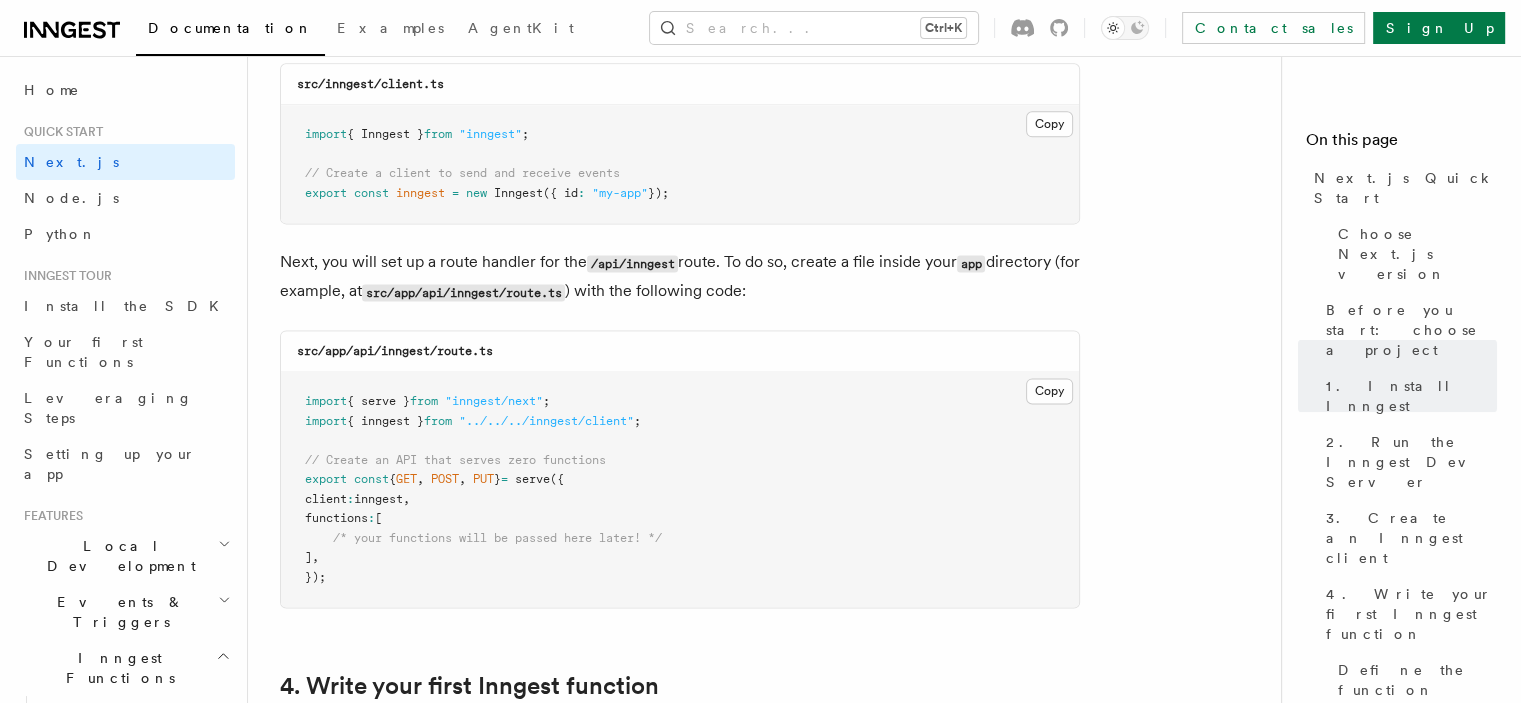 click on "src/app/api/inngest/route.ts" at bounding box center [680, 351] 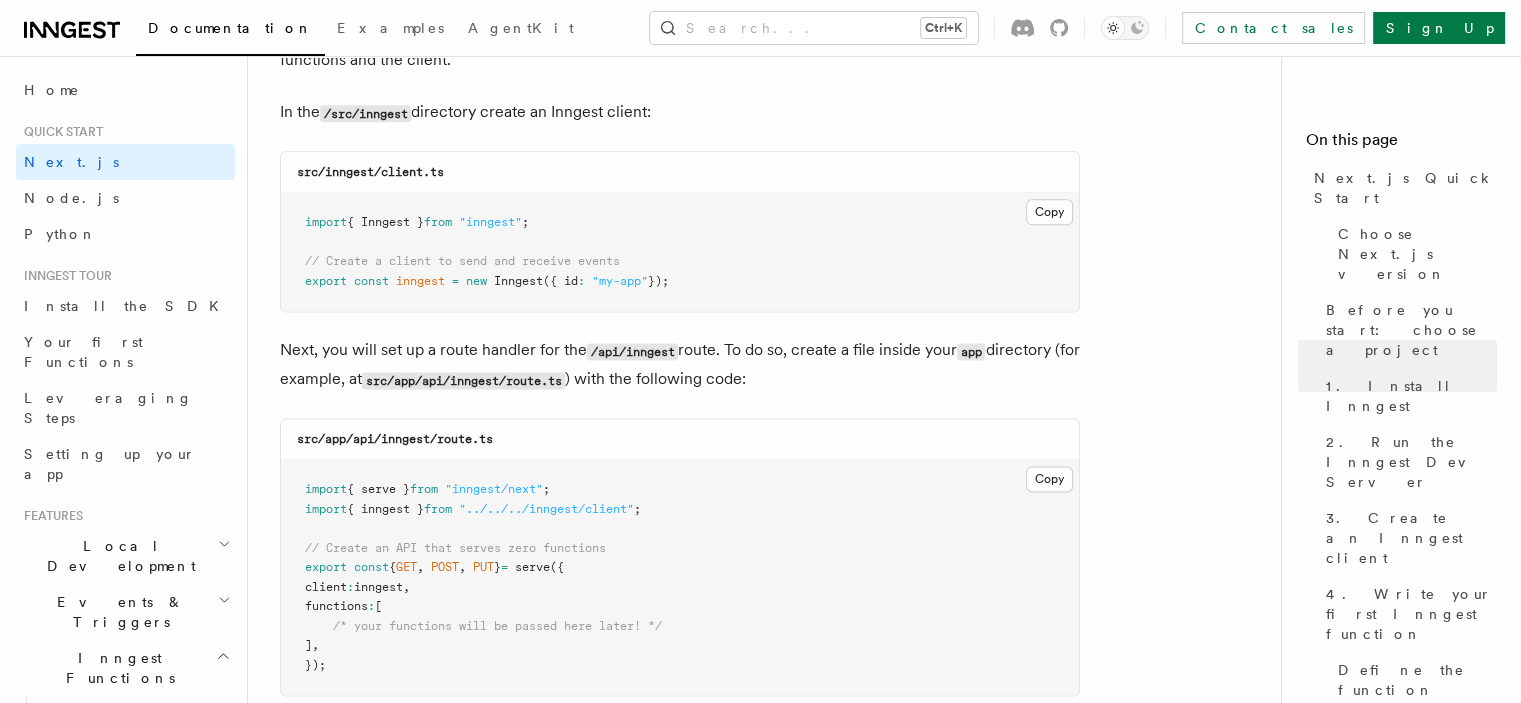 scroll, scrollTop: 2560, scrollLeft: 0, axis: vertical 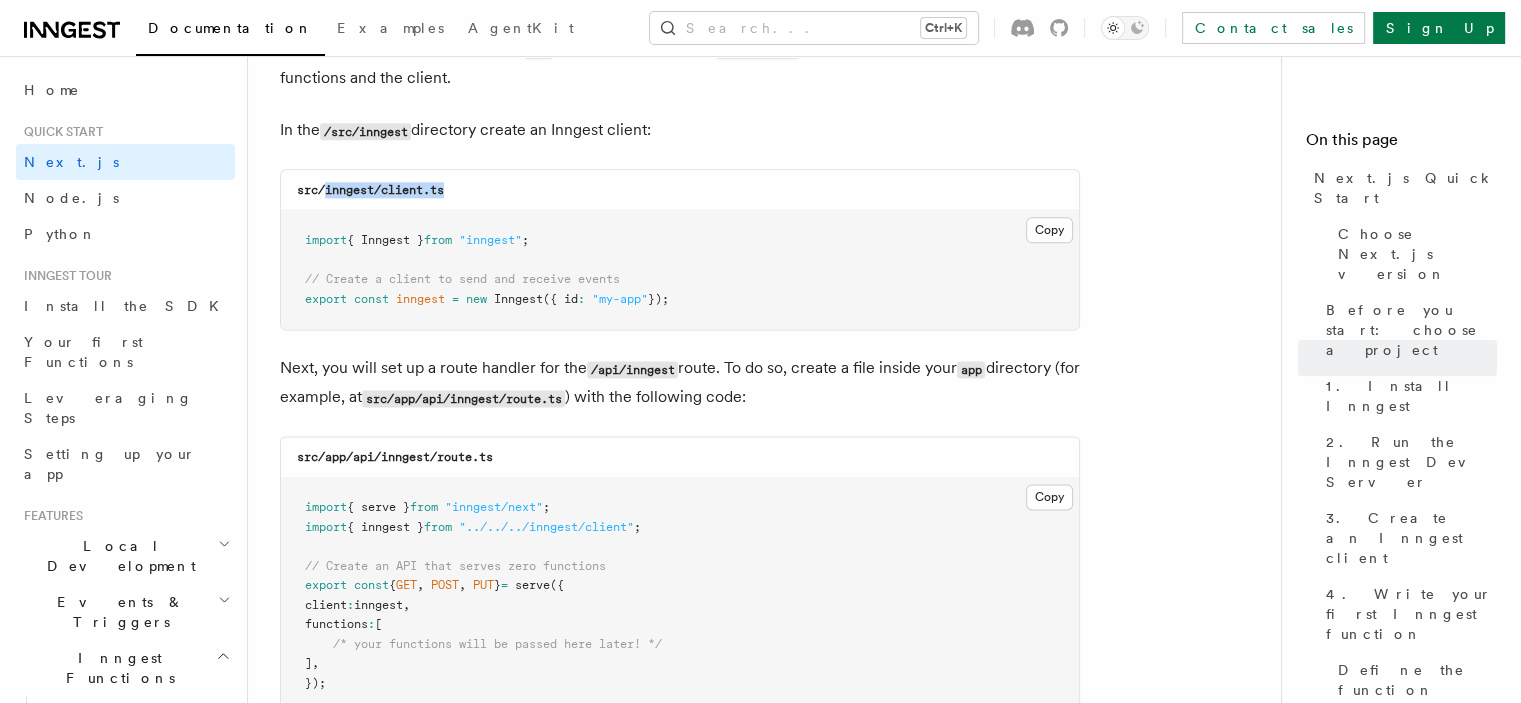 drag, startPoint x: 326, startPoint y: 163, endPoint x: 555, endPoint y: 175, distance: 229.3142 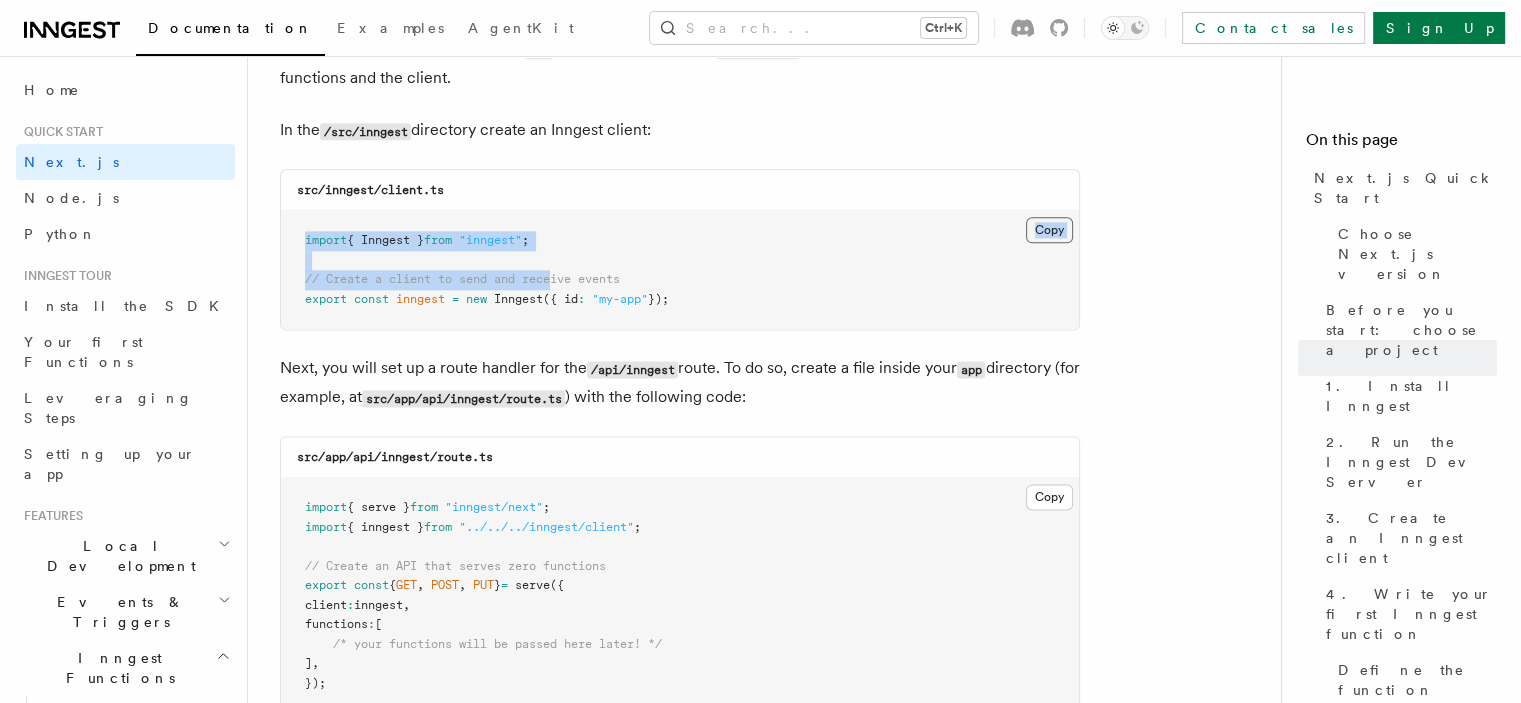 drag, startPoint x: 558, startPoint y: 255, endPoint x: 1035, endPoint y: 191, distance: 481.27435 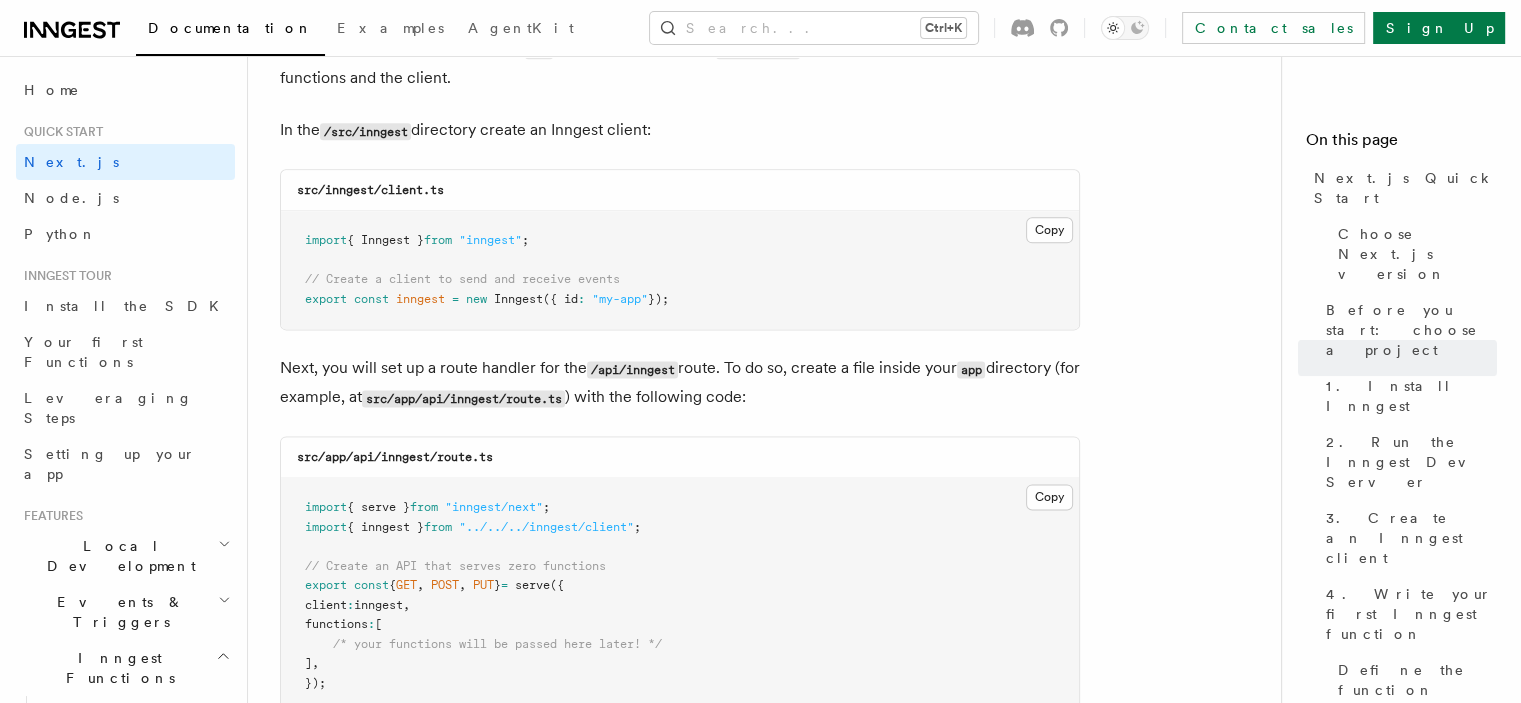 click on "Quick start Next.js Quick Start
In this tutorial you will add Inngest to a Next.js app to see how easy it can be to build complex workflows.
Inngest makes it easy to build, manage, and execute reliable workflows. Some use cases include scheduling drip marketing campaigns, building payment flows, or chaining LLM interactions.
By the end of this ten-minute tutorial you will:
Set up and run Inngest on your machine.
Write your first Inngest function.
Trigger your function from your app and through Inngest Dev Server.
Let's get started!
Choose Next.js version
Choose your preferred Next.js version for this tutorial:
Next.js - App Router Next.js - Pages Router Before you start: choose a project In this tutorial you can use any existing Next.js project, or you can create a new one. Instructions for creating a new Next.js project  Run the following command in your terminal to create a new Next.js project: Copy Copied npx  create-next-app@latest   --ts   --eslint   --tailwind   --src-dir   --app" at bounding box center (772, 4233) 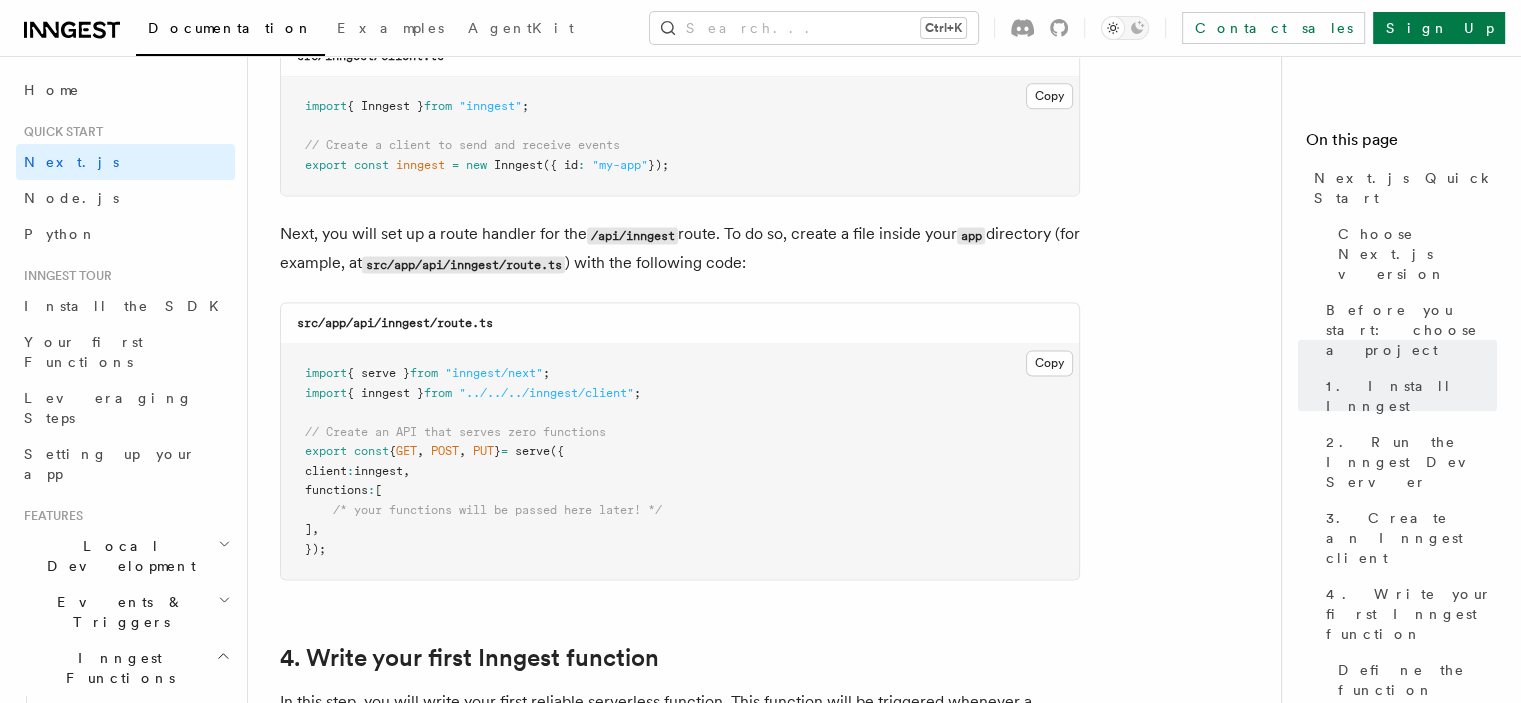 scroll, scrollTop: 2696, scrollLeft: 0, axis: vertical 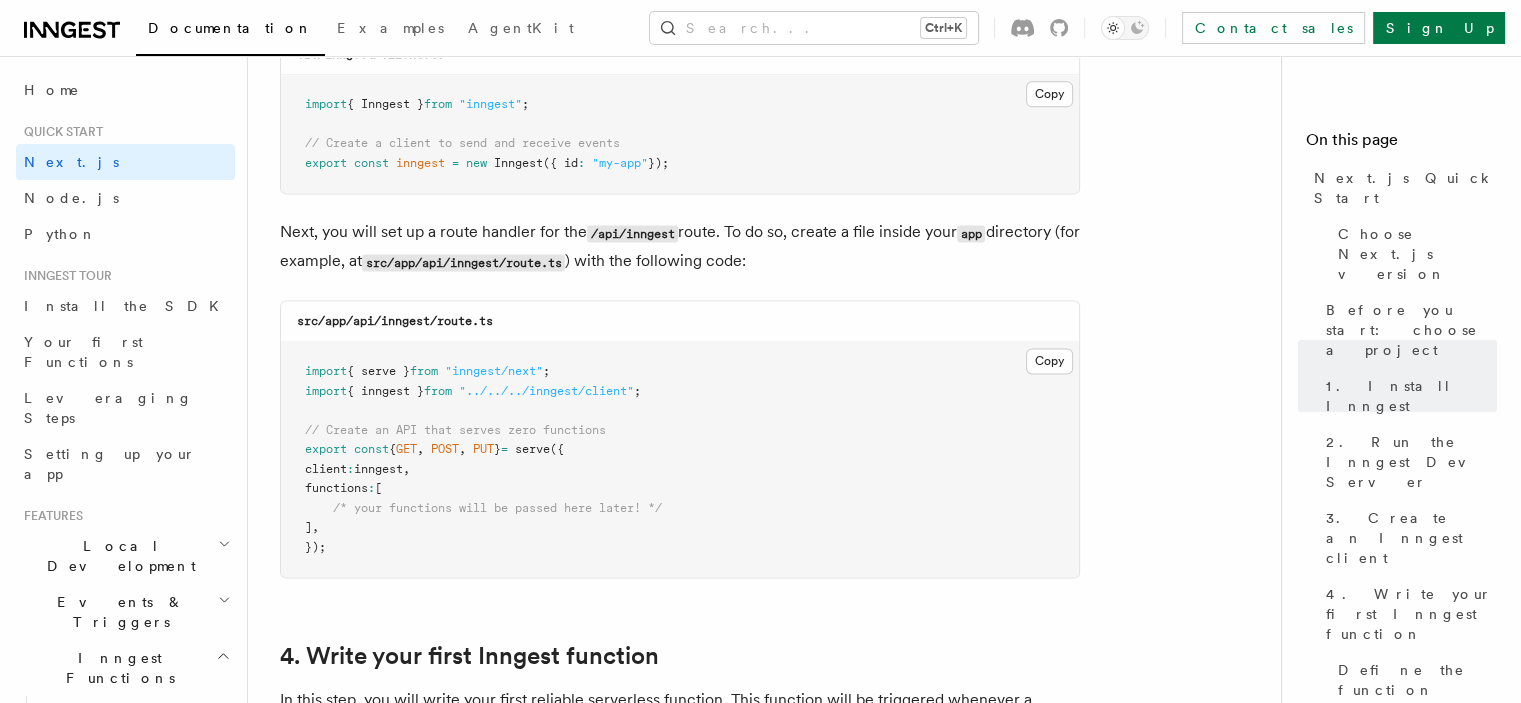 click on "src/app/api/inngest/route.ts" at bounding box center [395, 321] 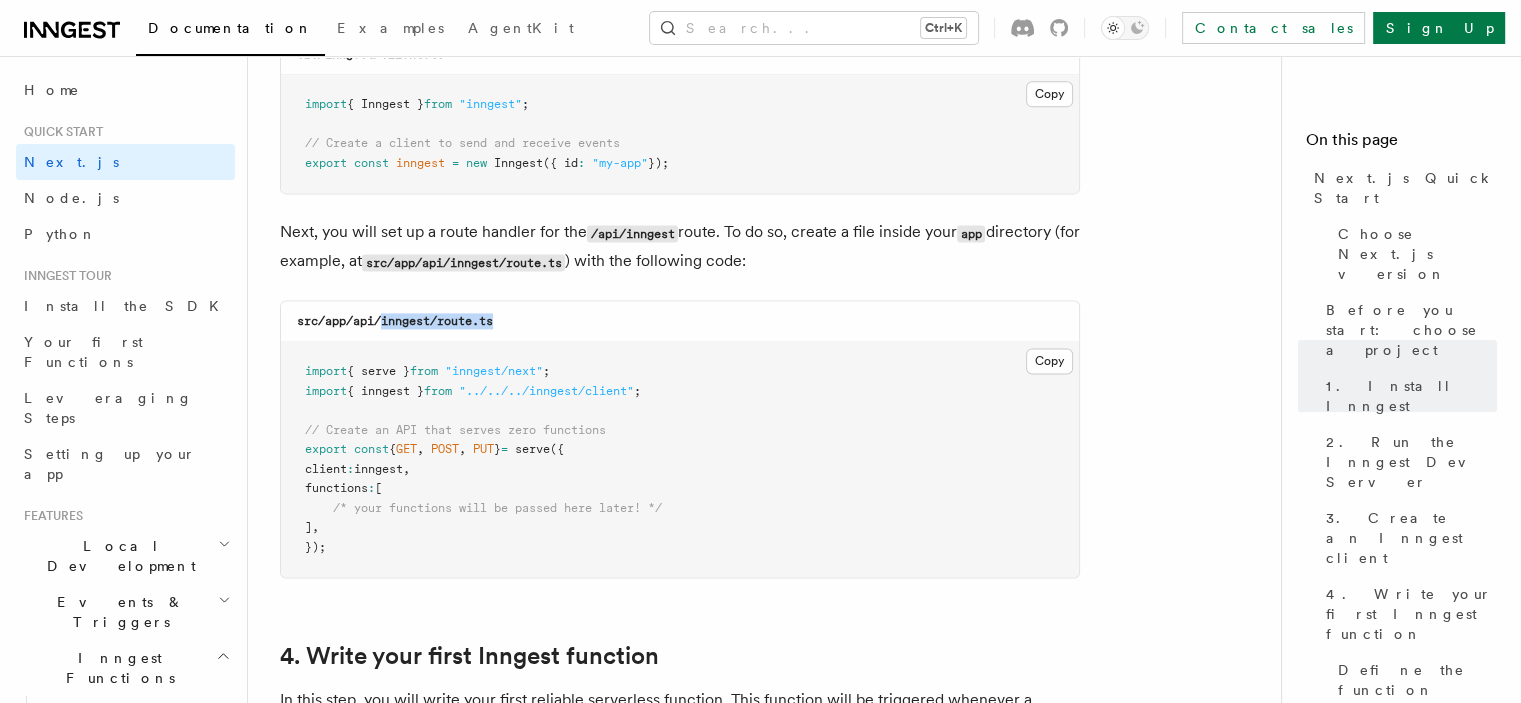 drag, startPoint x: 382, startPoint y: 299, endPoint x: 519, endPoint y: 293, distance: 137.13132 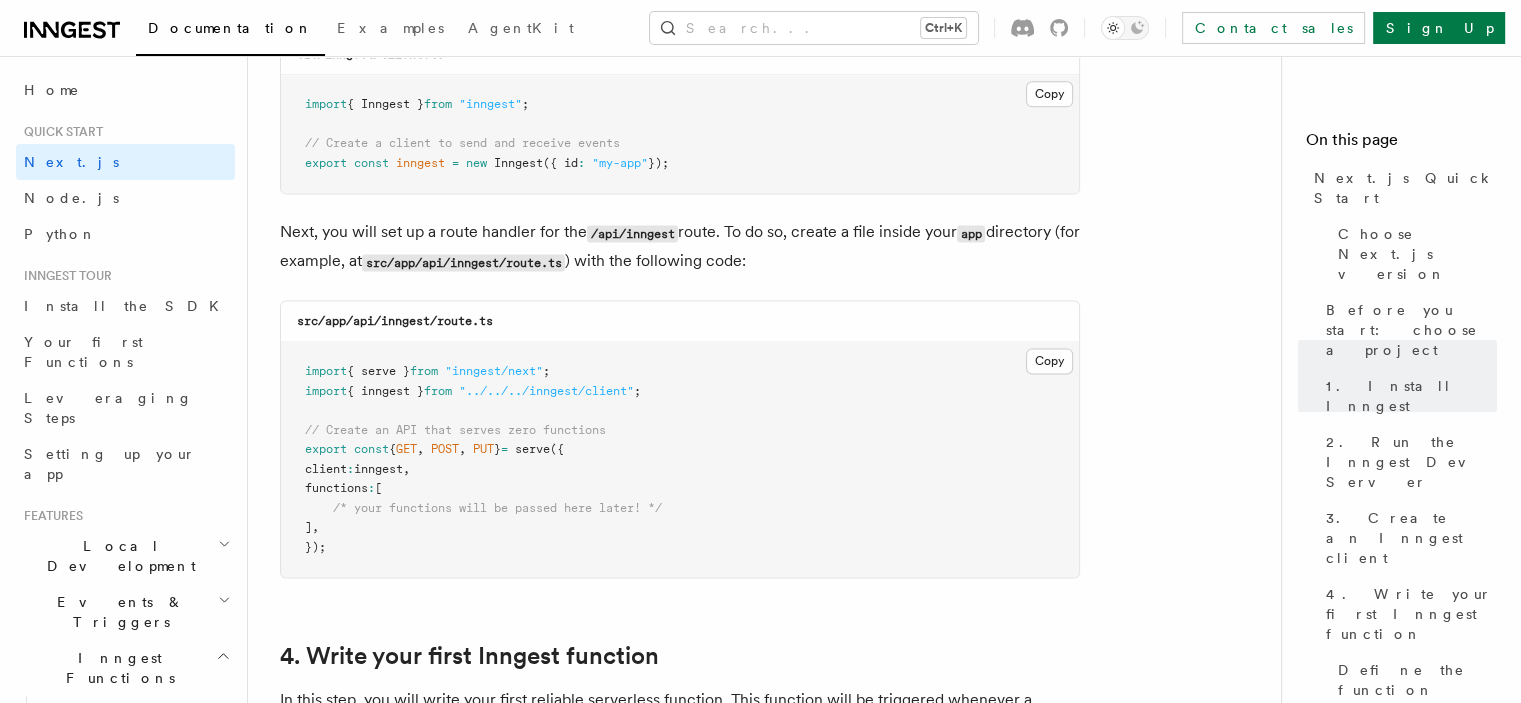 click on "import  { serve }  from   "inngest/next" ;
import  { inngest }  from   "../../../inngest/client" ;
// Create an API that serves zero functions
export   const  {  GET ,   POST ,   PUT  }  =   serve ({
client :  inngest ,
functions :  [
/* your functions will be passed here later! */
] ,
});" at bounding box center (680, 459) 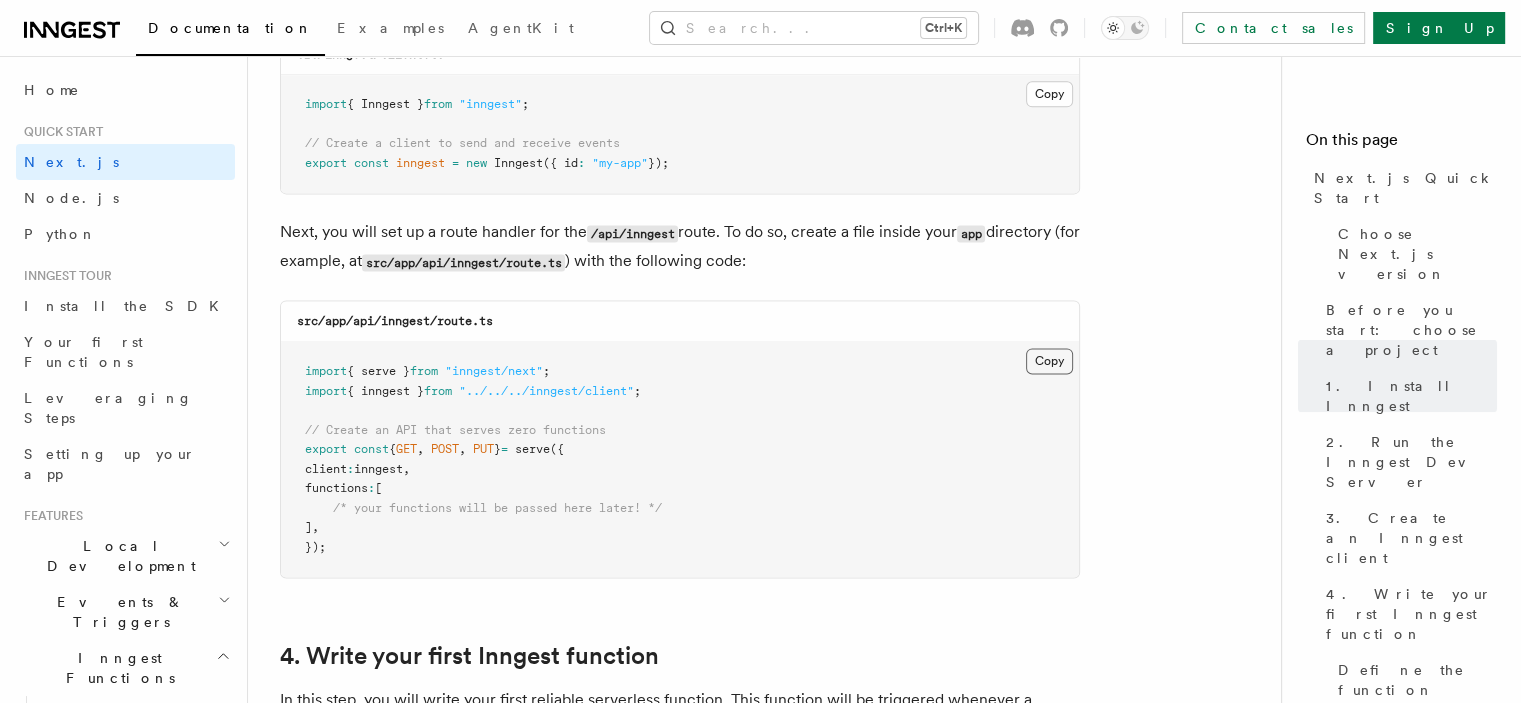 type 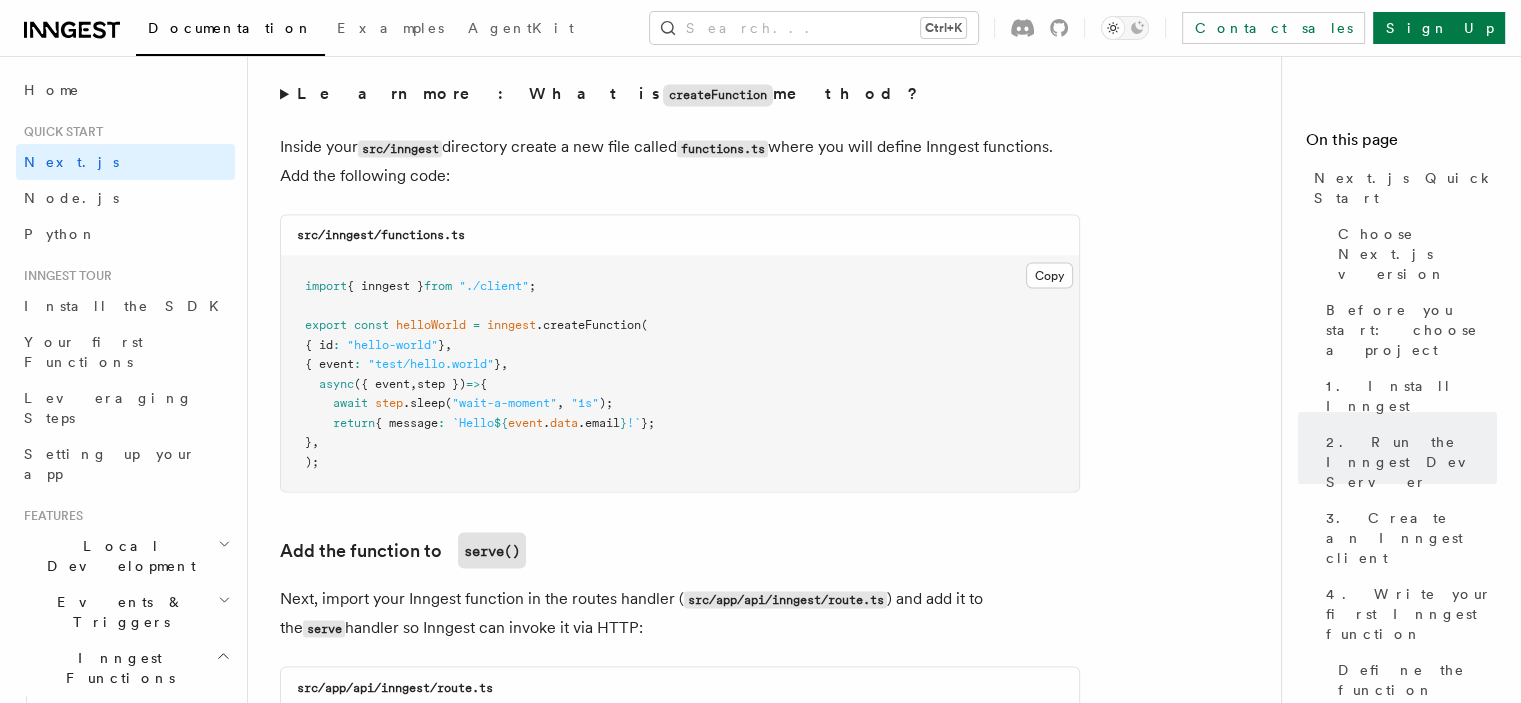 scroll, scrollTop: 3526, scrollLeft: 0, axis: vertical 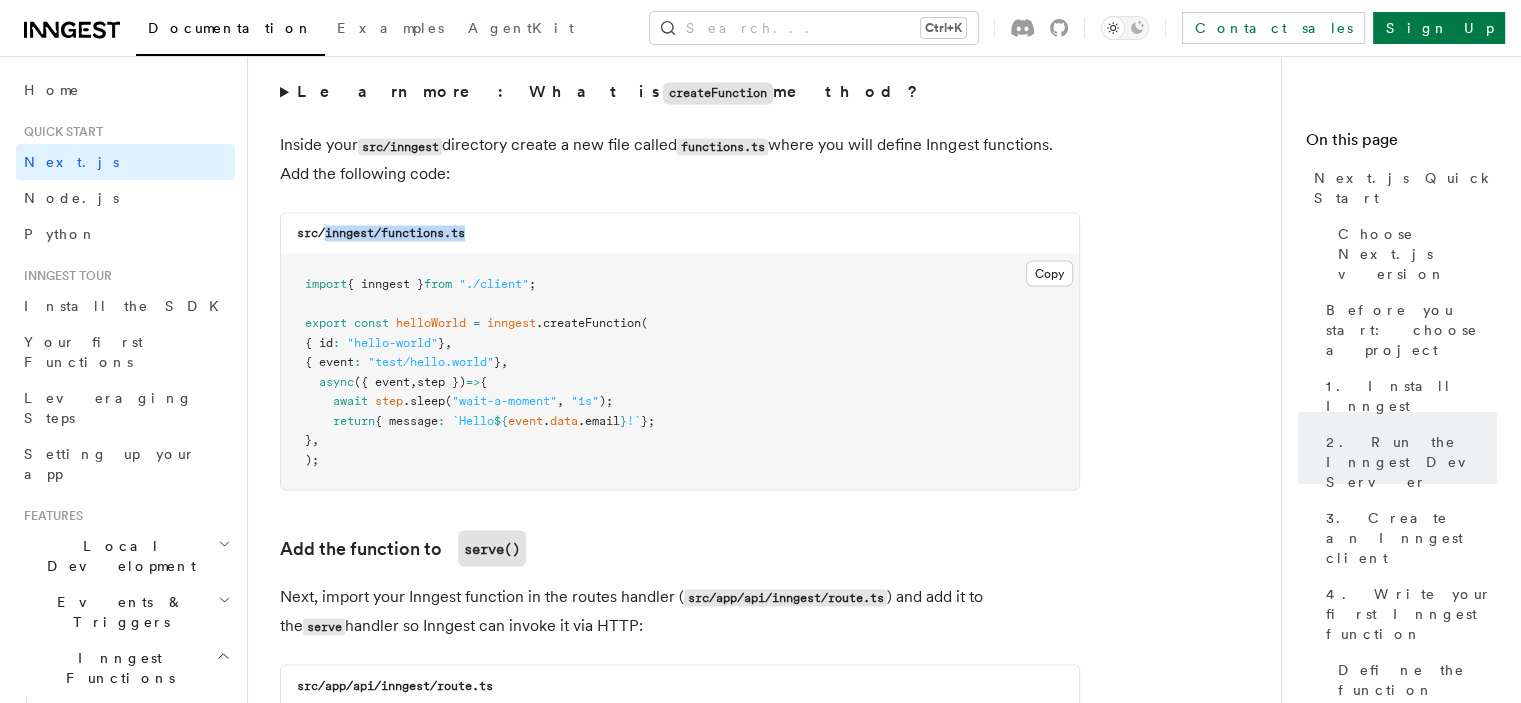 drag, startPoint x: 326, startPoint y: 207, endPoint x: 553, endPoint y: 210, distance: 227.01982 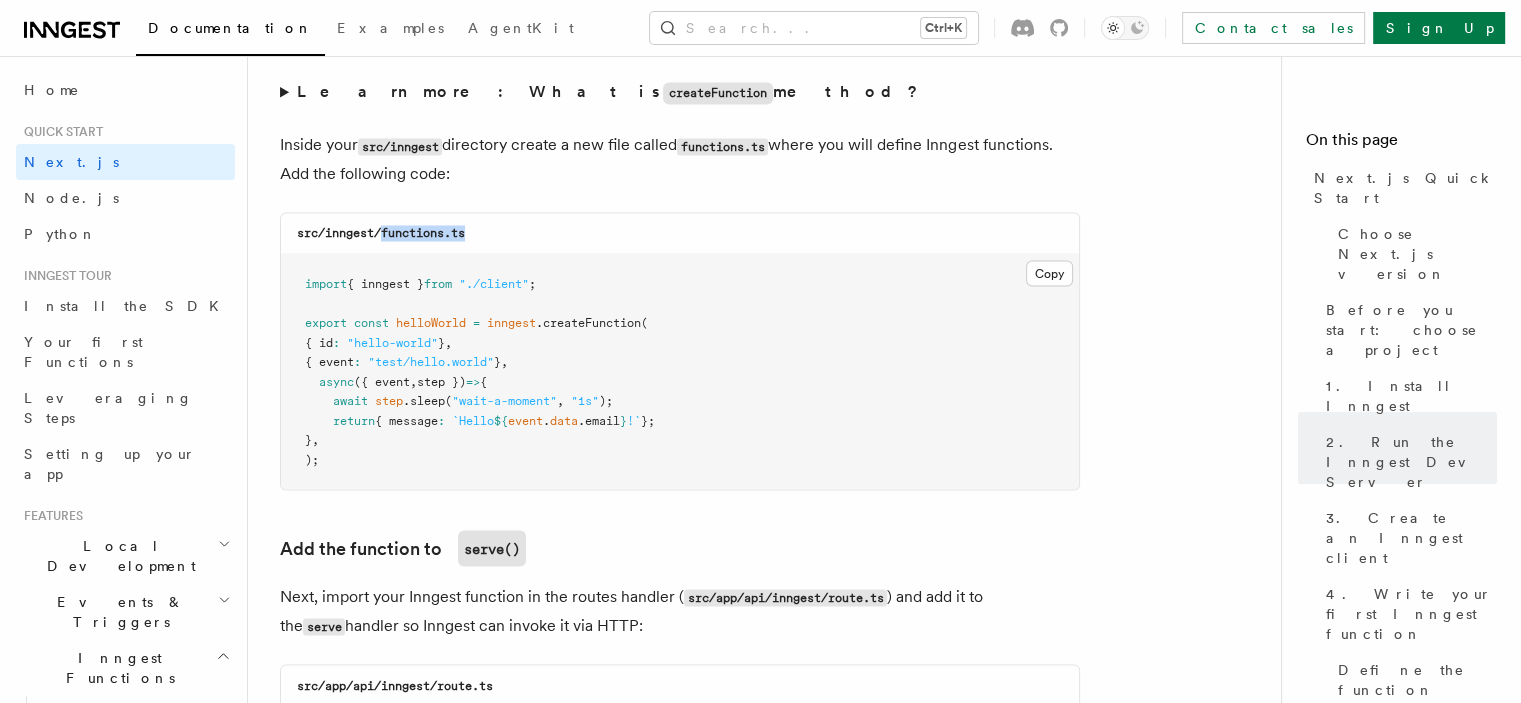 drag, startPoint x: 384, startPoint y: 206, endPoint x: 516, endPoint y: 208, distance: 132.01515 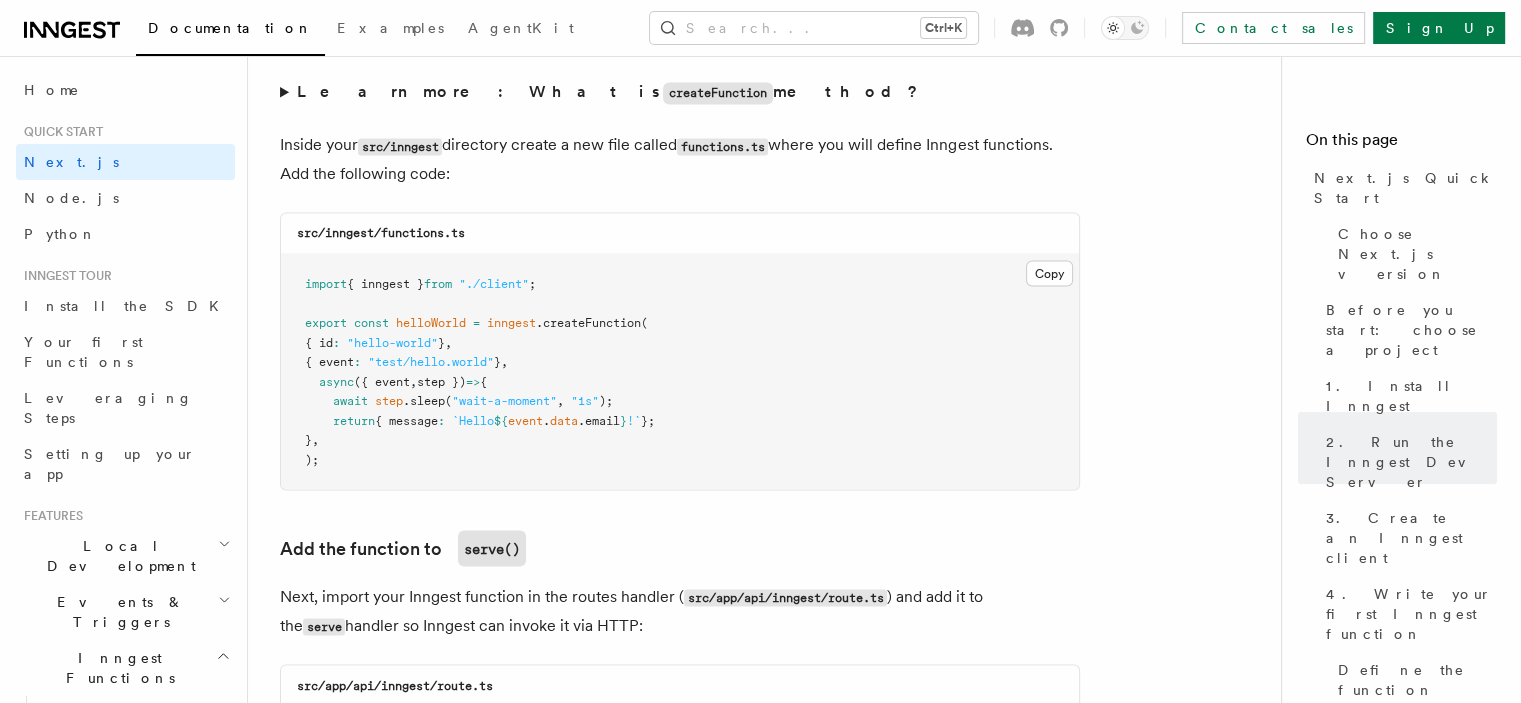 click on "import  { inngest }  from   "./client" ;
export   const   helloWorld   =   inngest .createFunction (
{ id :   "hello-world"  } ,
{ event :   "test/hello.world"  } ,
async  ({ event ,  step })  =>  {
await   step .sleep ( "wait-a-moment" ,   "1s" );
return  { message :   `Hello  ${ event . data .email } !`  };
} ,
);" at bounding box center [680, 371] 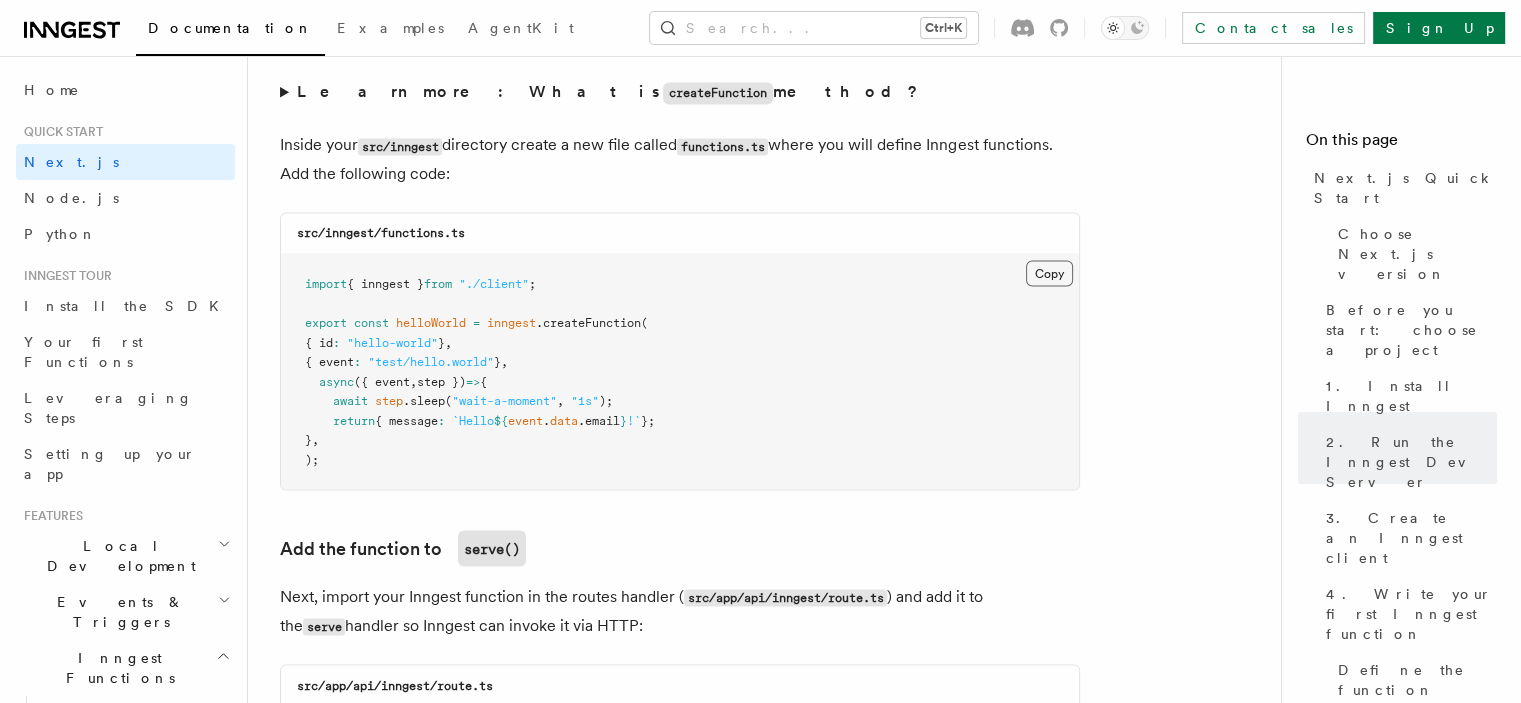 type 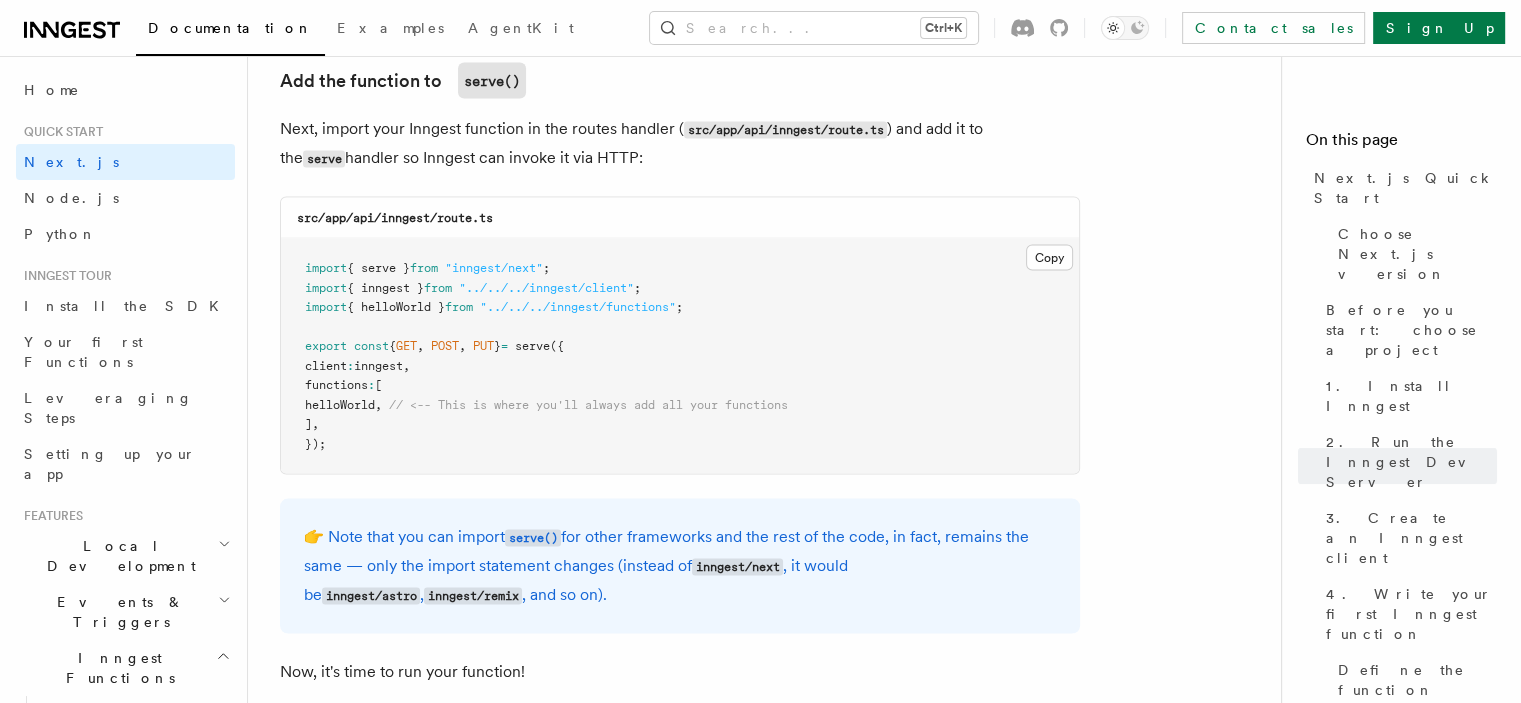 scroll, scrollTop: 3996, scrollLeft: 0, axis: vertical 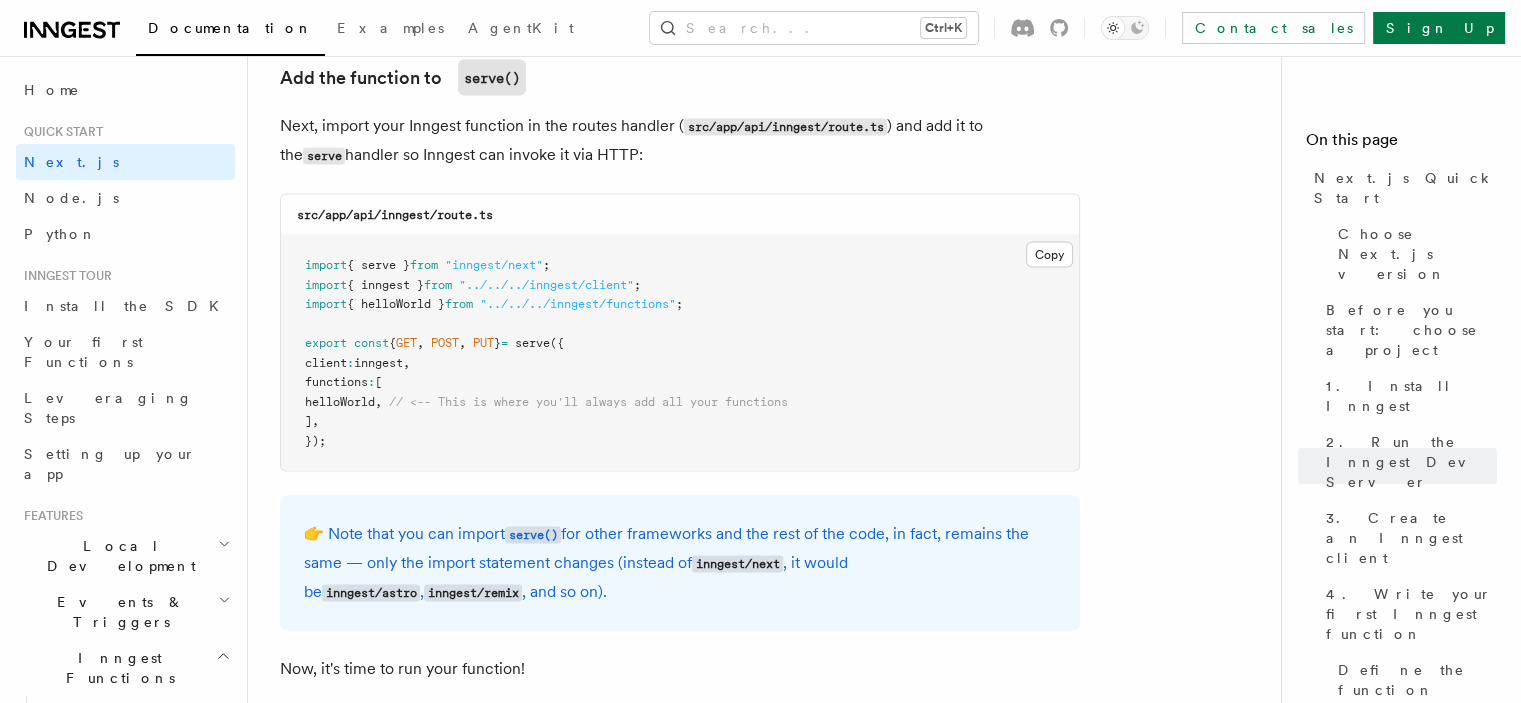 click on "import  { serve }  from   "inngest/next" ;
import  { inngest }  from   "../../../inngest/client" ;
import  { helloWorld }  from   "../../../inngest/functions" ;
export   const  {  GET ,   POST ,   PUT  }  =   serve ({
client :  inngest ,
functions :  [
helloWorld ,   // <-- This is where you'll always add all your functions
] ,
});" at bounding box center [680, 353] 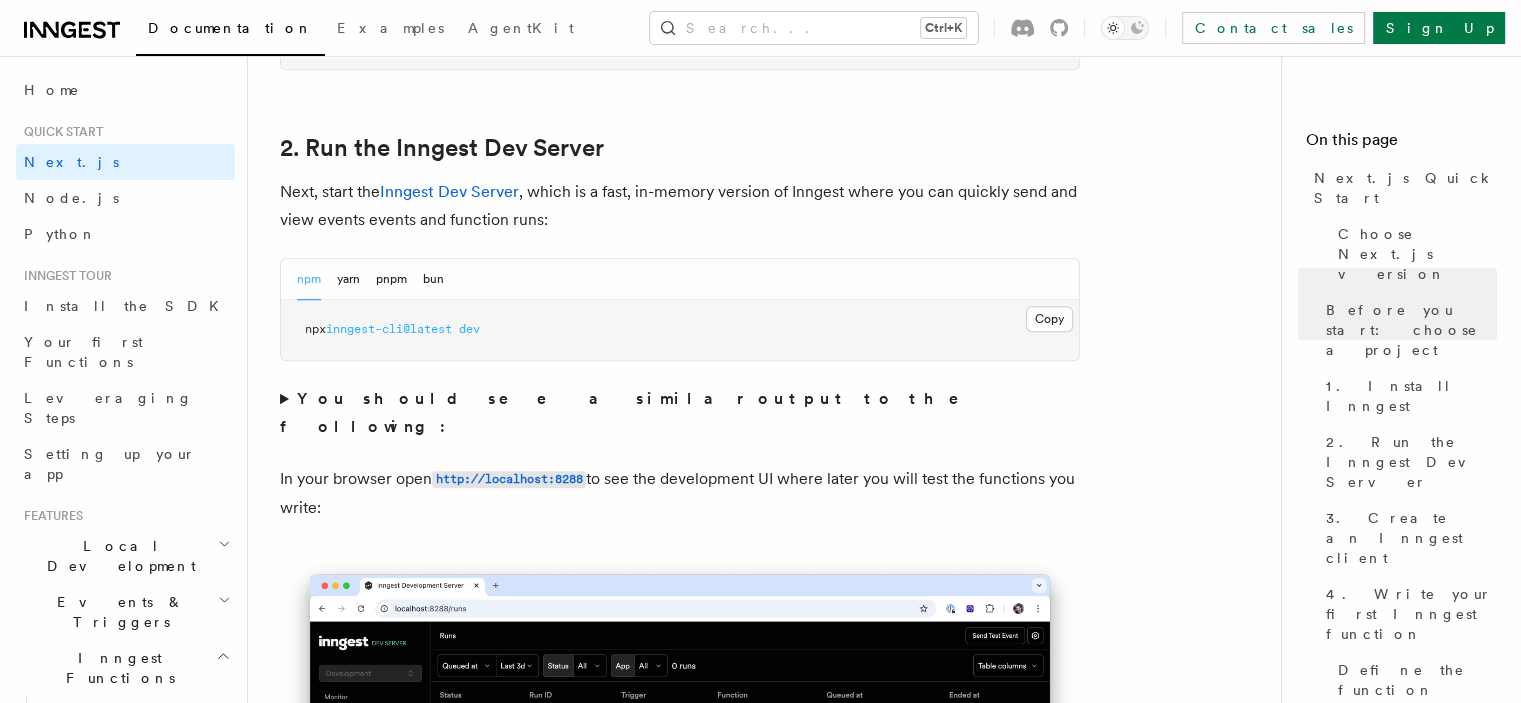 scroll, scrollTop: 1349, scrollLeft: 0, axis: vertical 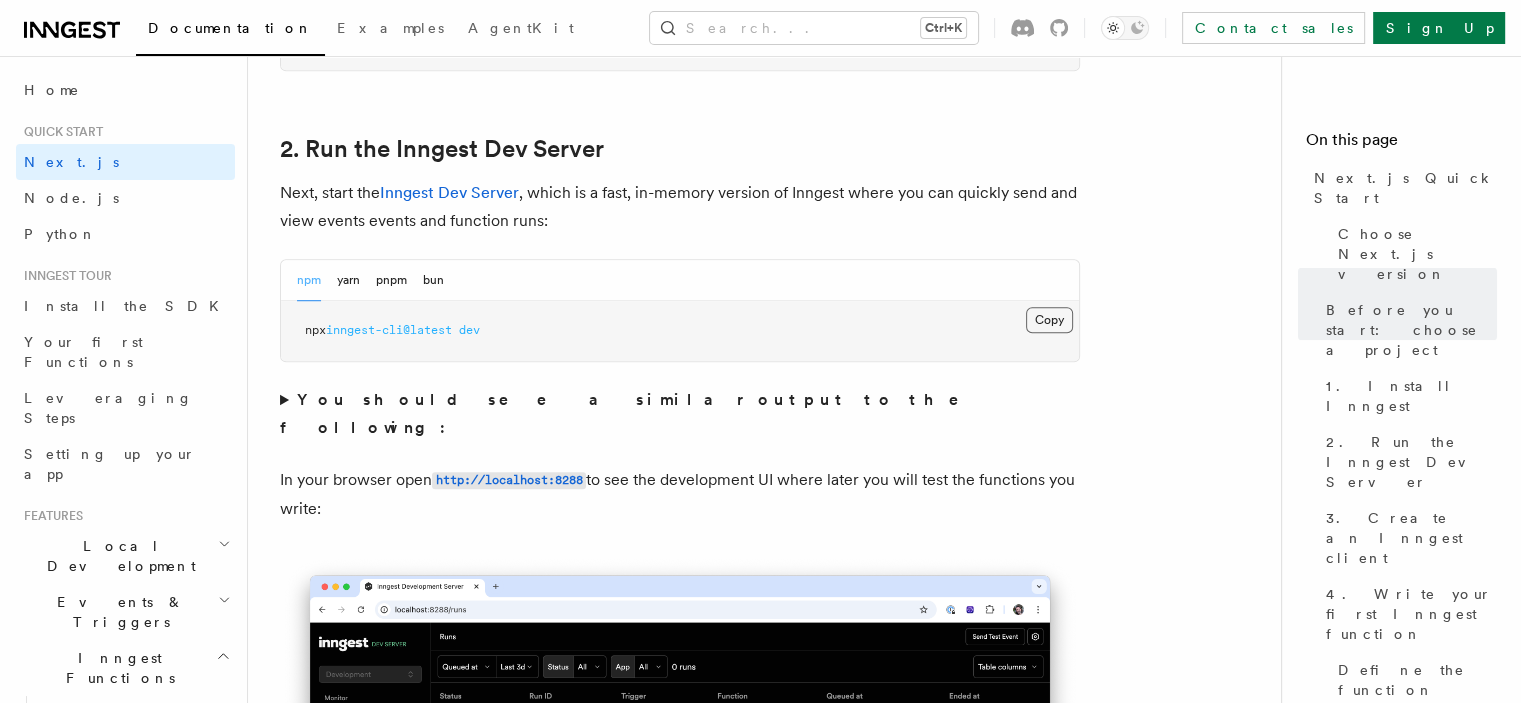 click on "Copy Copied" at bounding box center [1049, 320] 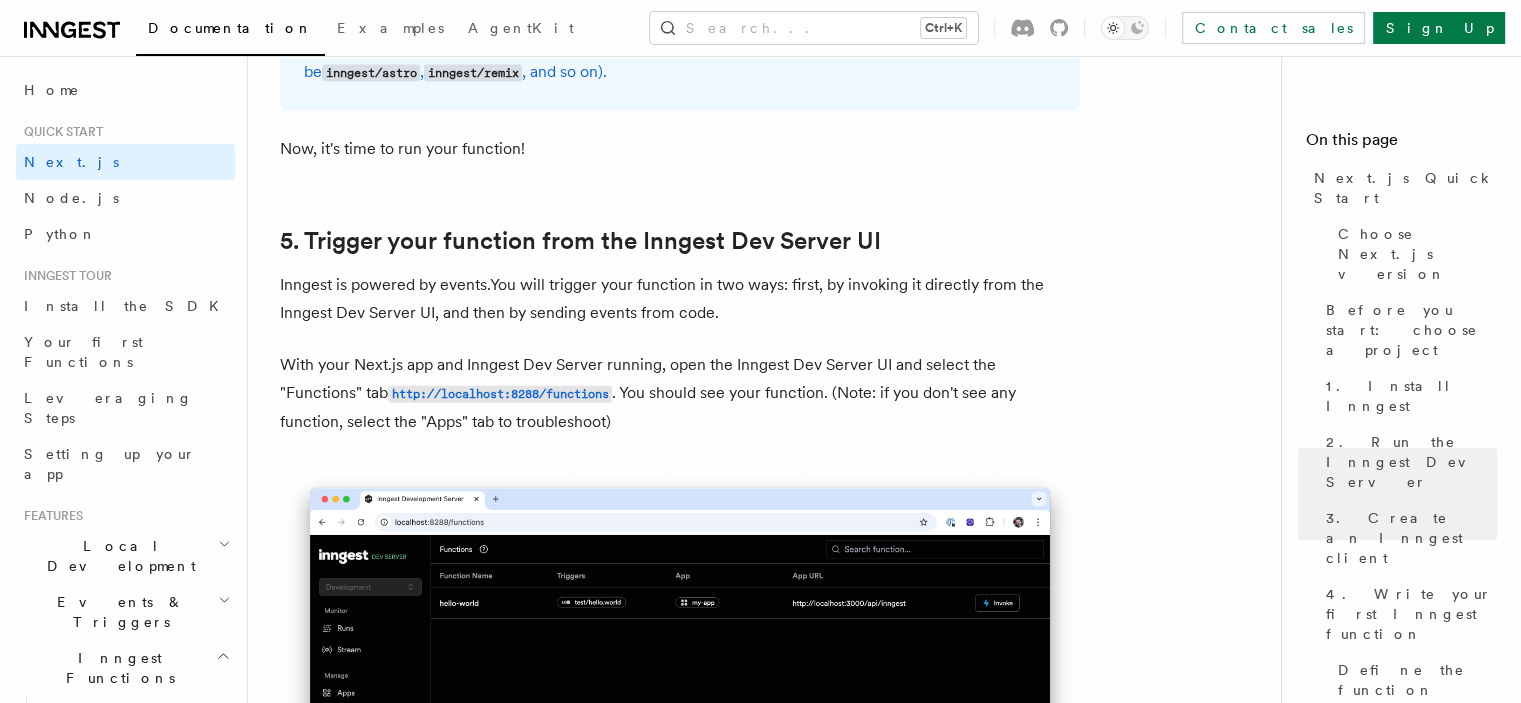 scroll, scrollTop: 4520, scrollLeft: 0, axis: vertical 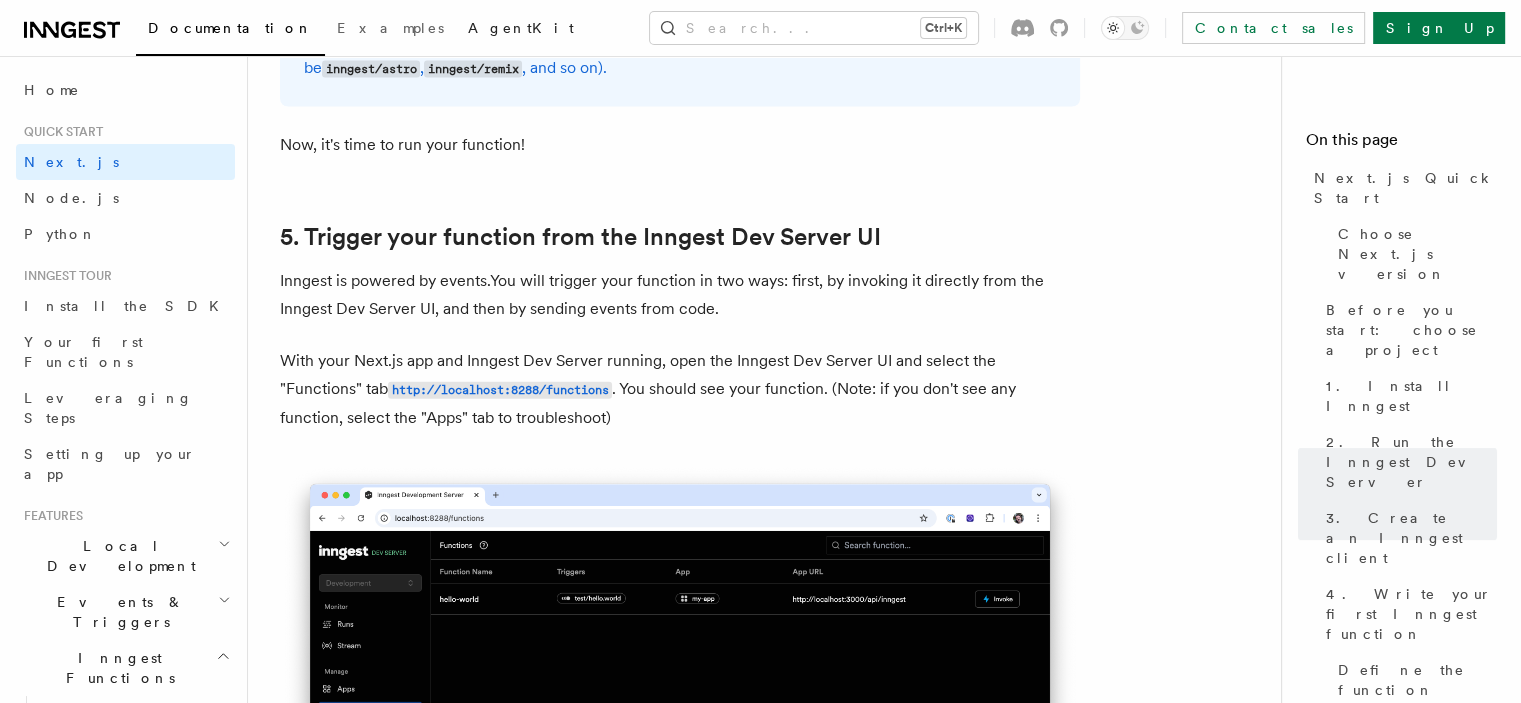 click on "AgentKit" at bounding box center [521, 28] 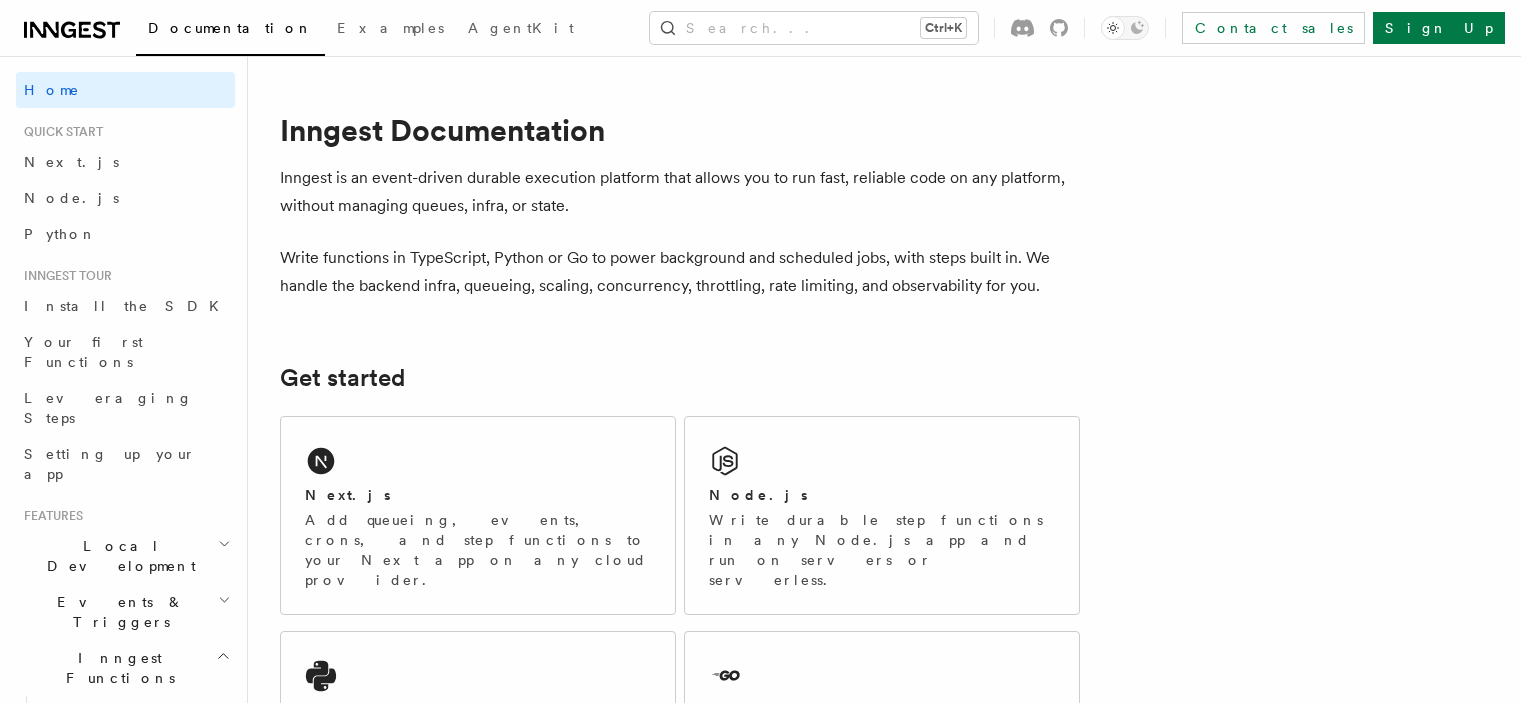 scroll, scrollTop: 409, scrollLeft: 0, axis: vertical 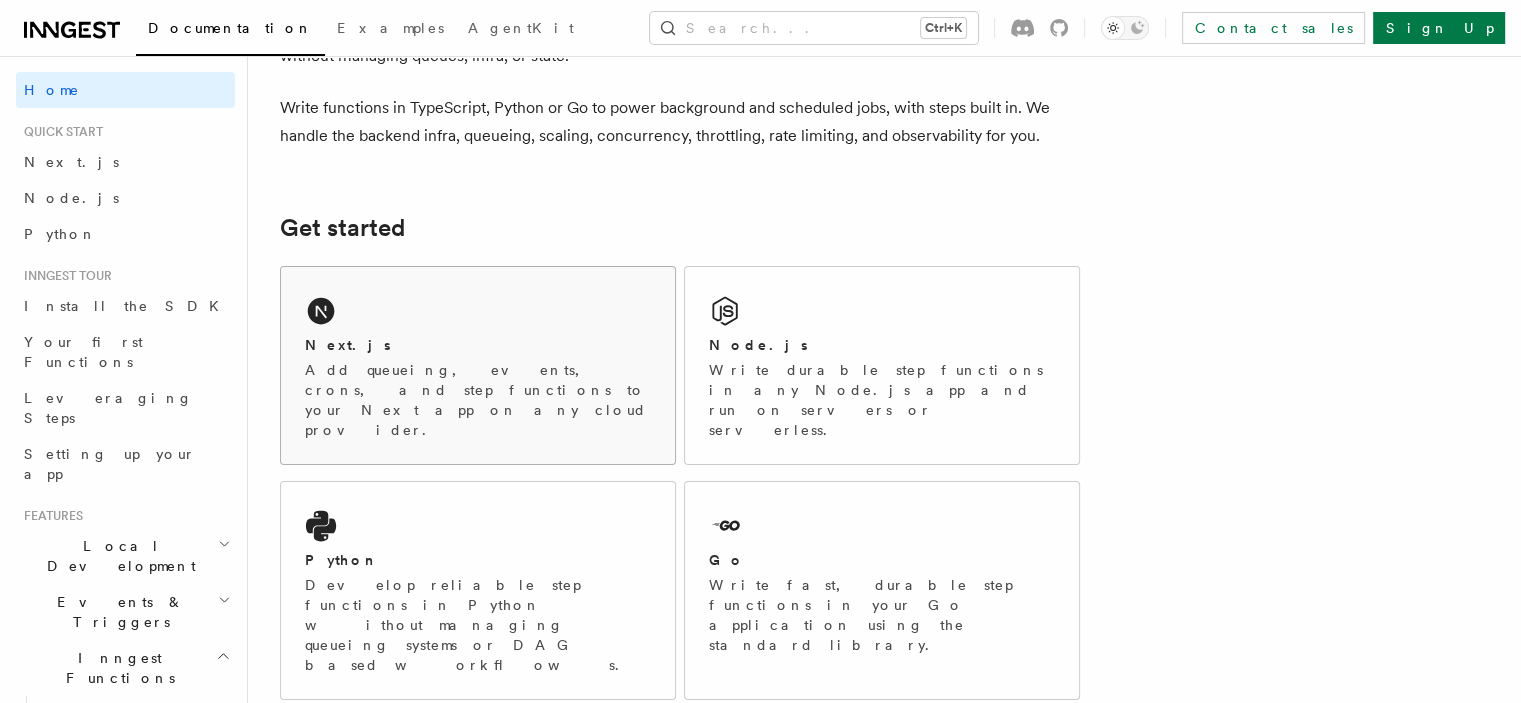 click on "Next.js" at bounding box center [478, 345] 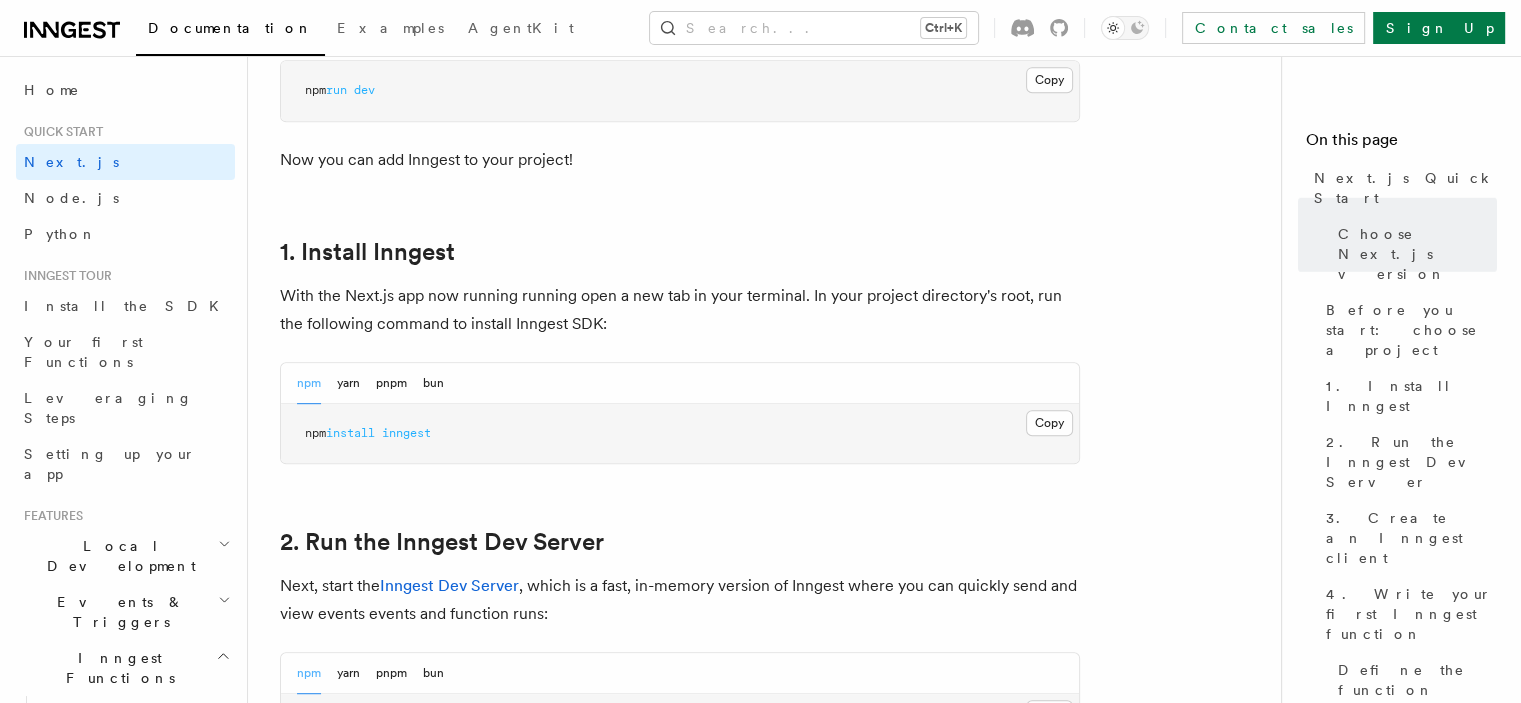 scroll, scrollTop: 1153, scrollLeft: 0, axis: vertical 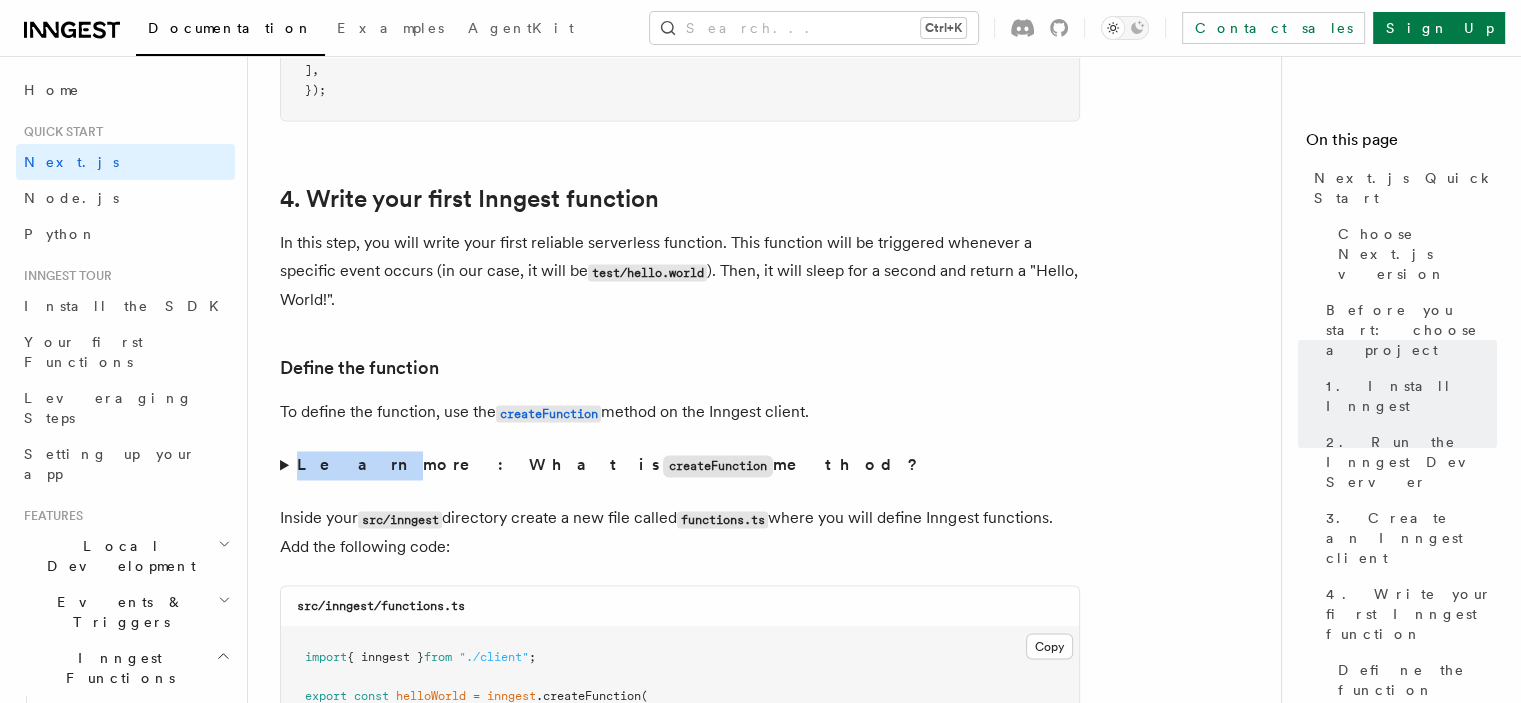 drag, startPoint x: 340, startPoint y: 440, endPoint x: 286, endPoint y: 437, distance: 54.08327 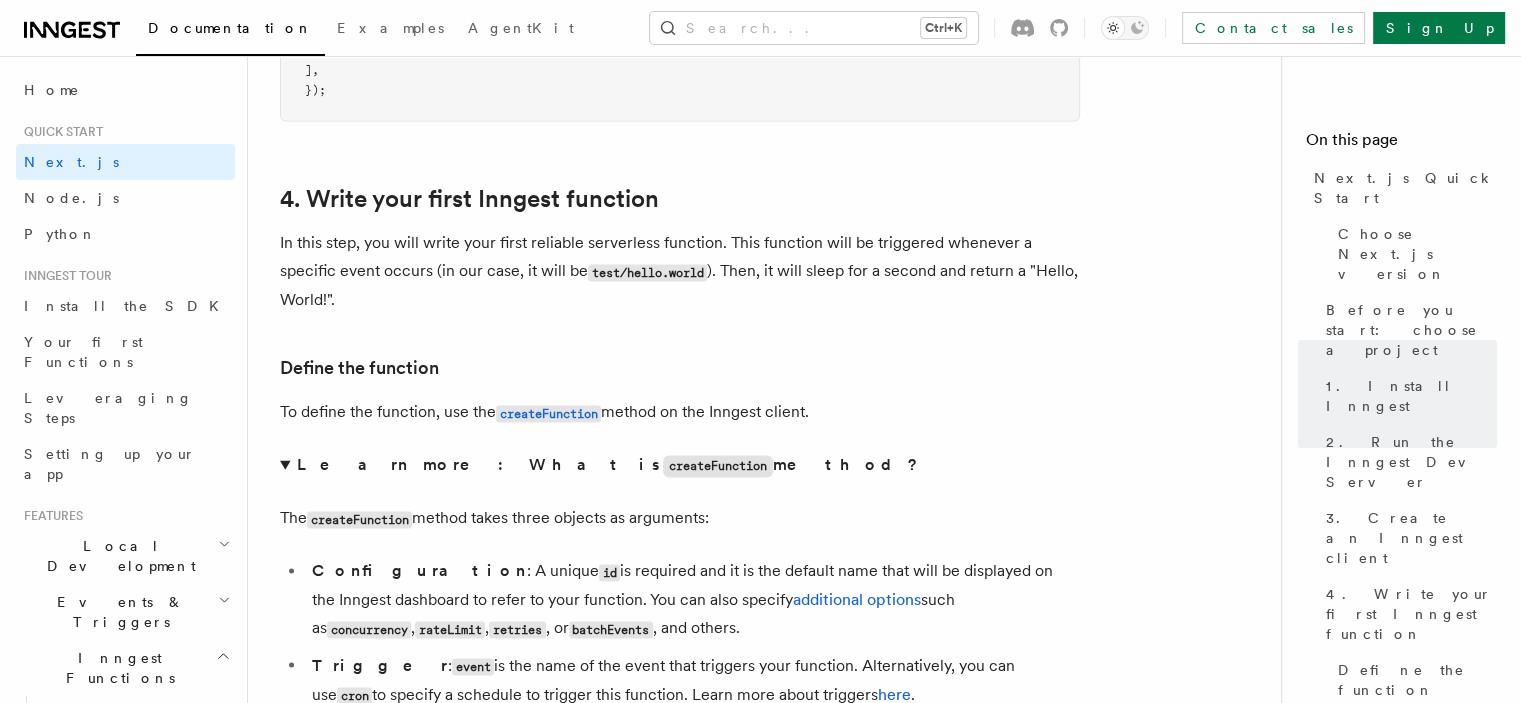 click on "The  createFunction  method takes three objects as arguments:" at bounding box center (680, 518) 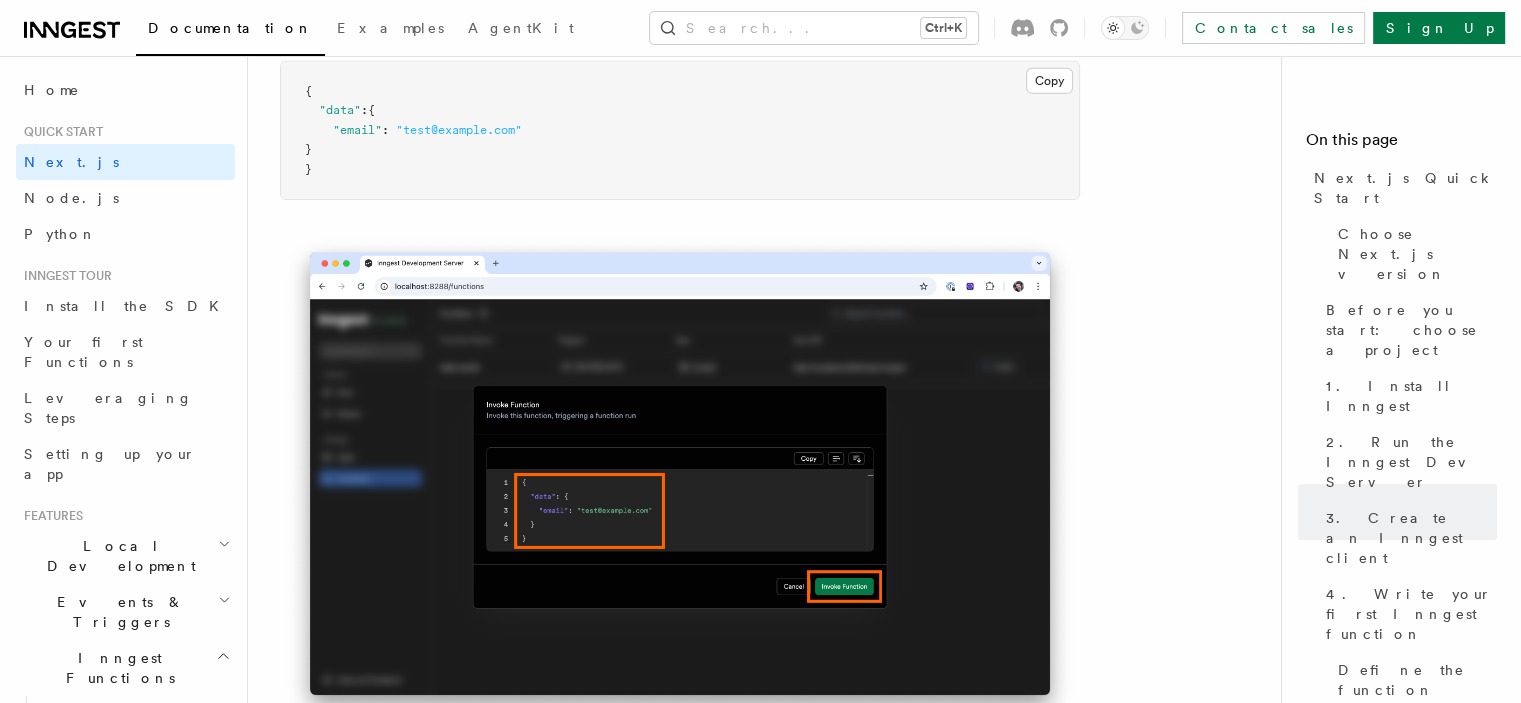 scroll, scrollTop: 6460, scrollLeft: 0, axis: vertical 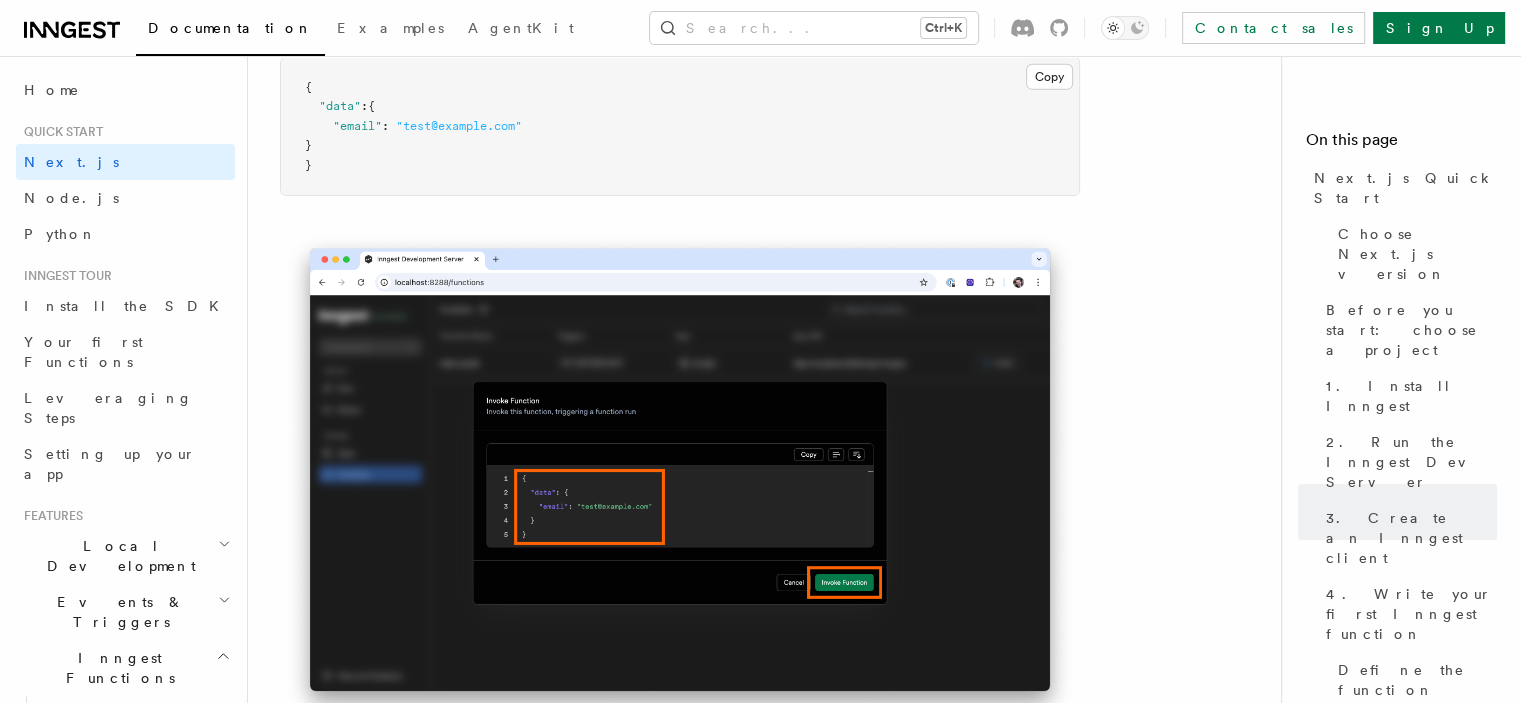 click on "Next.js Quick Start Choose Next.js version Before you start: choose a project 1. Install Inngest 2. Run the Inngest Dev Server 3. Create an Inngest client 4. Write your first Inngest function Define the function Add the function to serve() 5. Trigger your function from the Inngest Dev Server UI 6. Trigger from code Next Steps" at bounding box center (1401, 576) 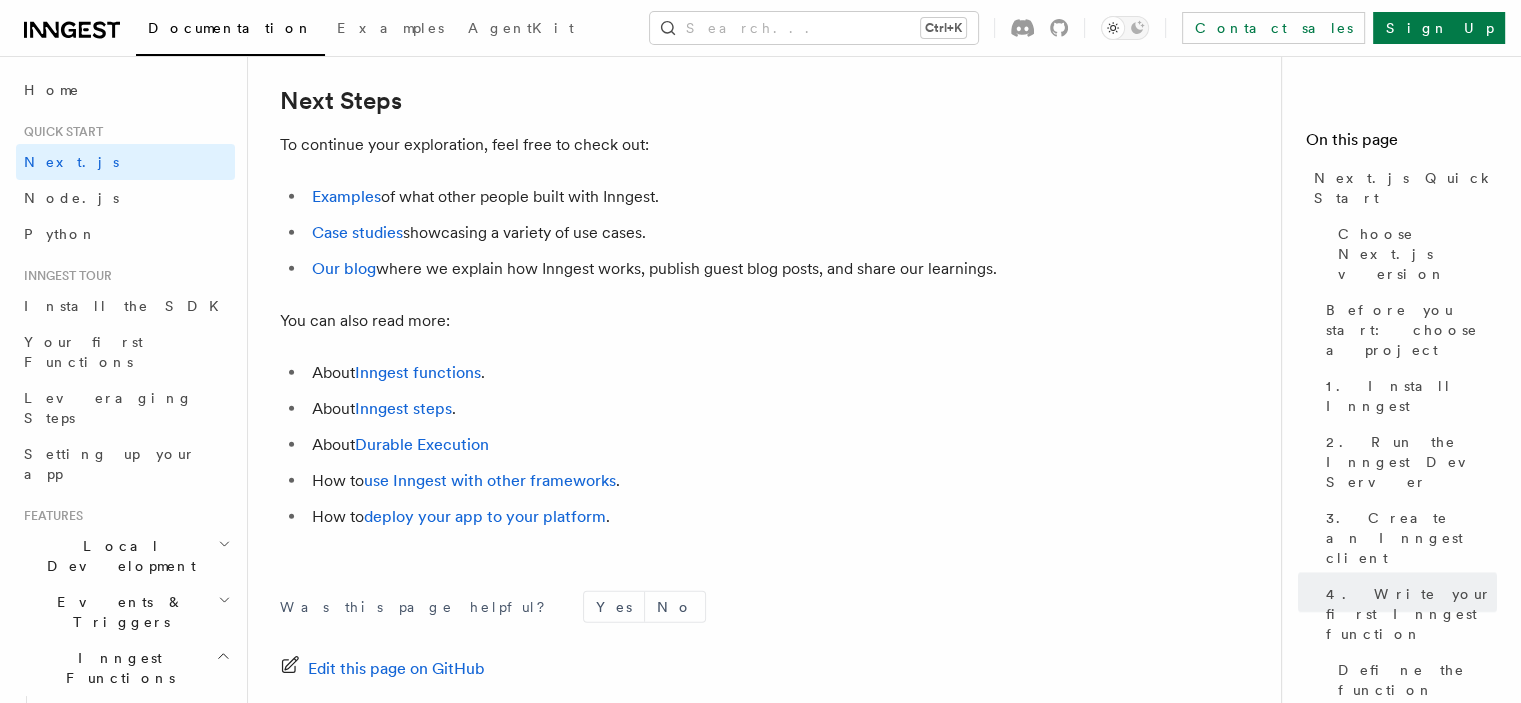 scroll, scrollTop: 12899, scrollLeft: 0, axis: vertical 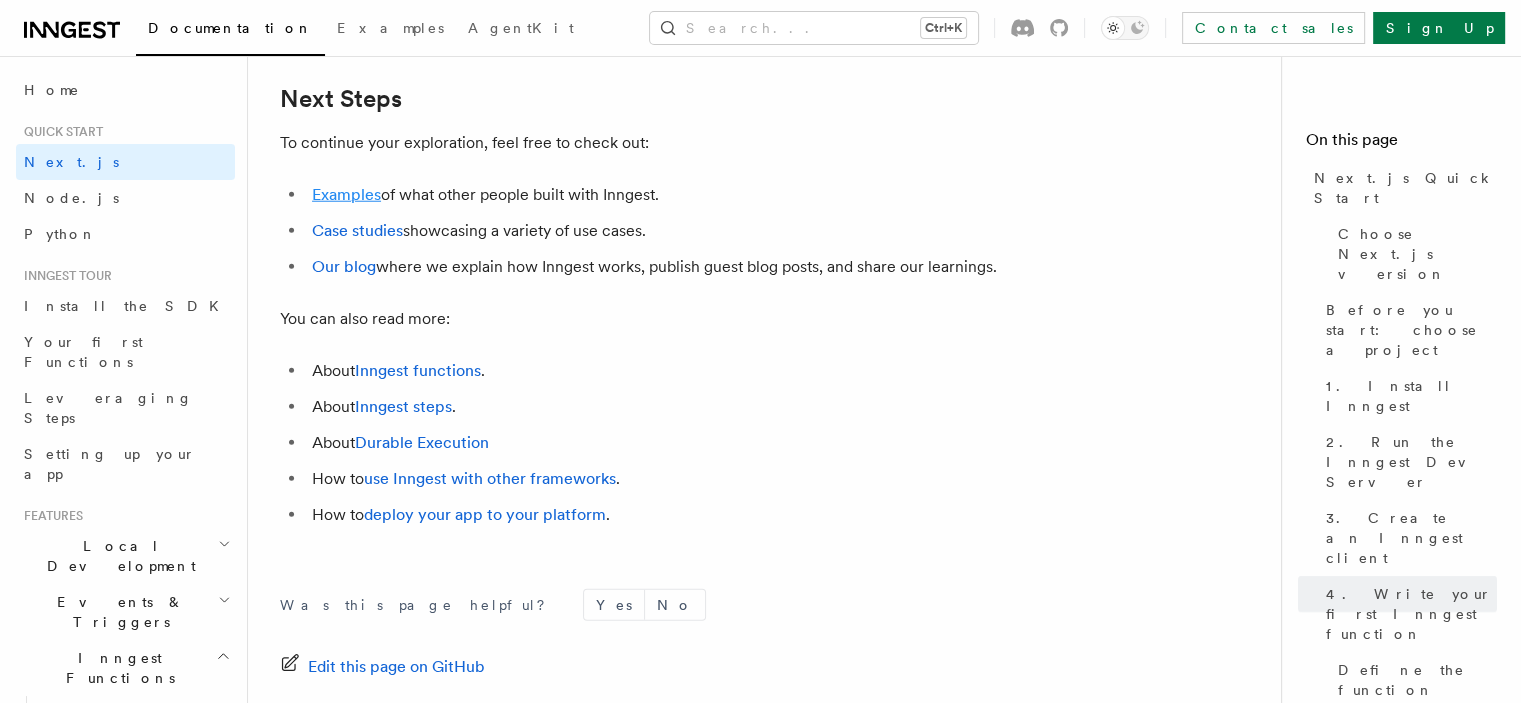 click on "Examples" at bounding box center (346, 194) 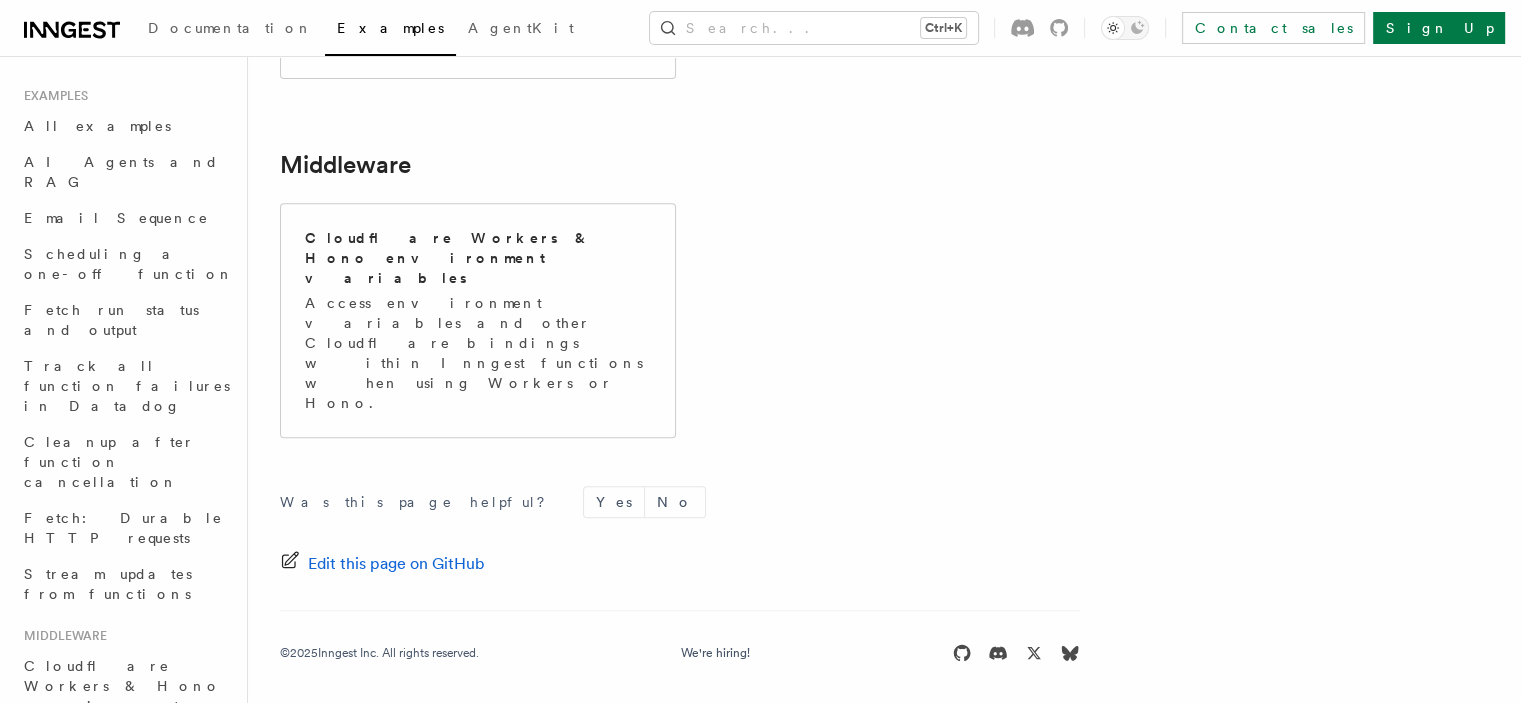 scroll, scrollTop: 0, scrollLeft: 0, axis: both 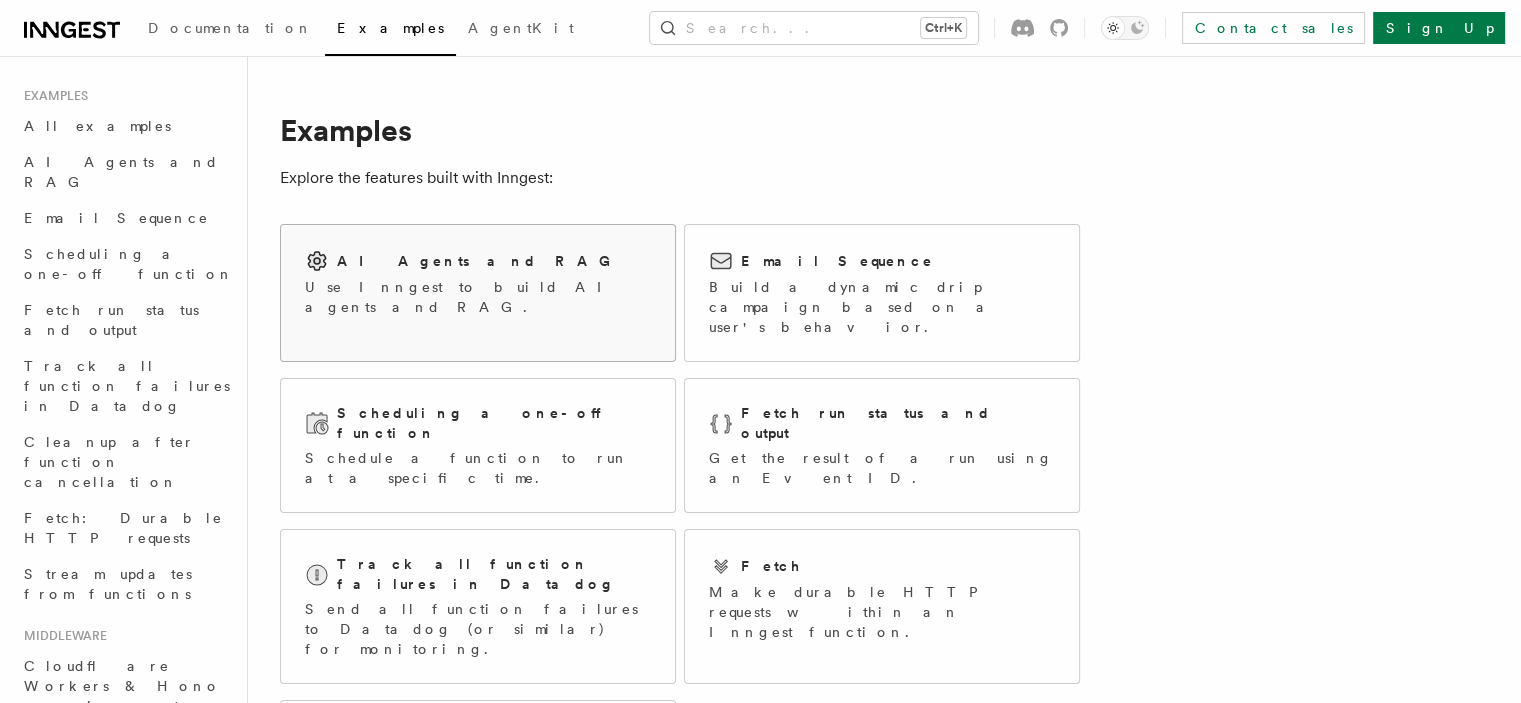 click on "AI Agents and RAG Use Inngest to build AI agents and RAG." at bounding box center (478, 283) 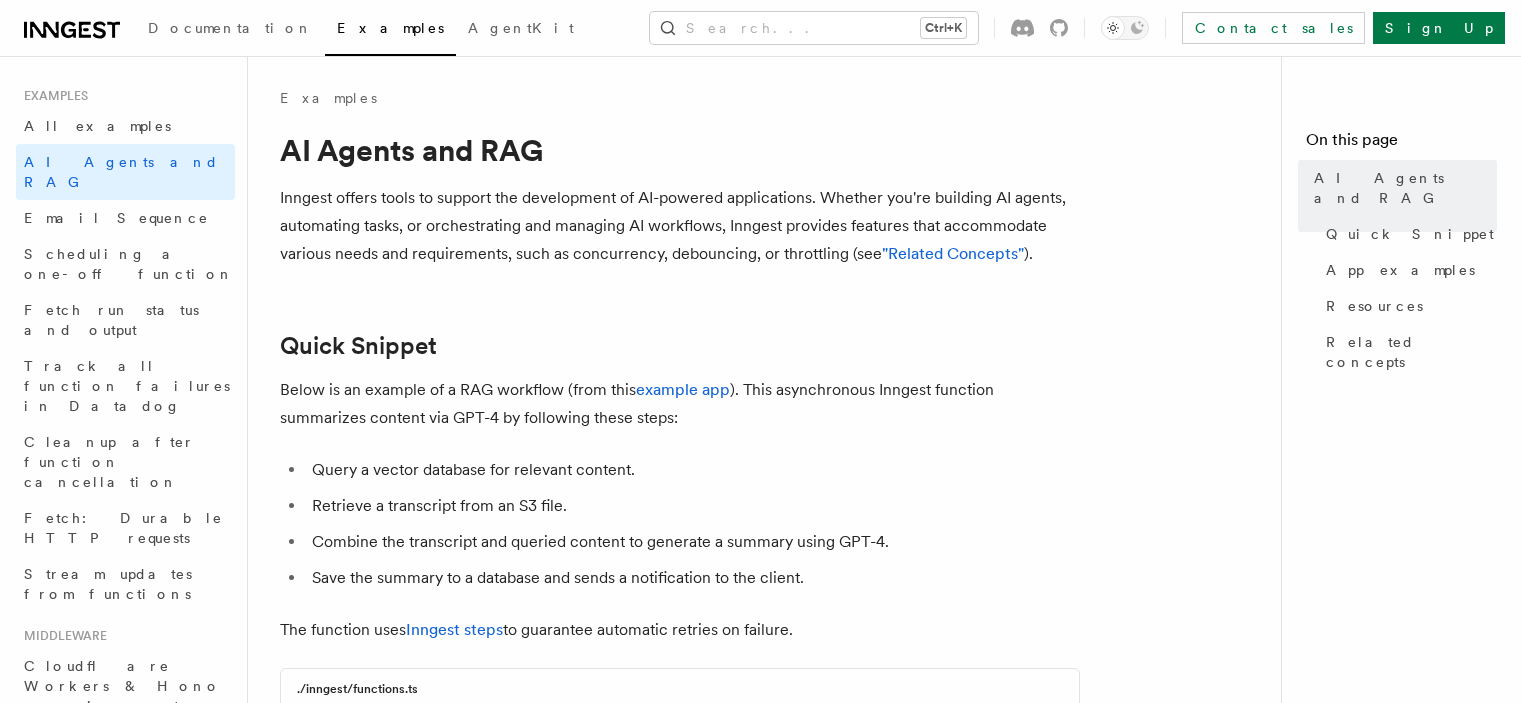 scroll, scrollTop: 0, scrollLeft: 0, axis: both 